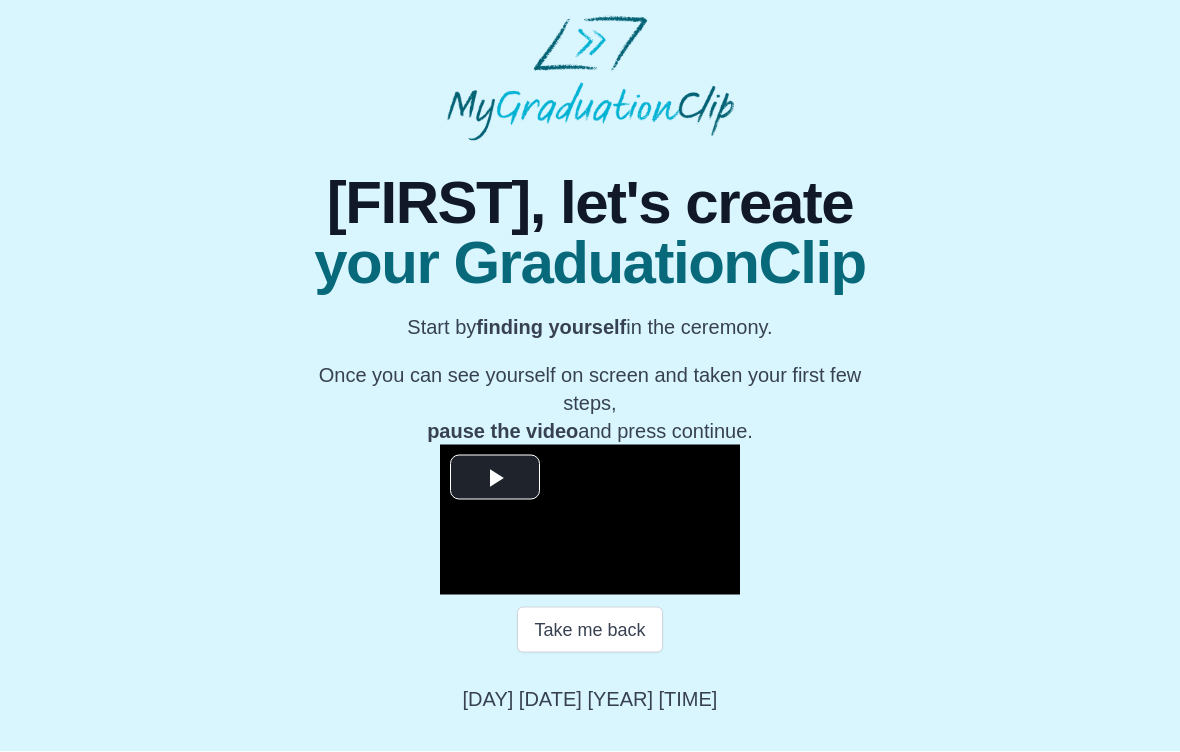 scroll, scrollTop: 134, scrollLeft: 0, axis: vertical 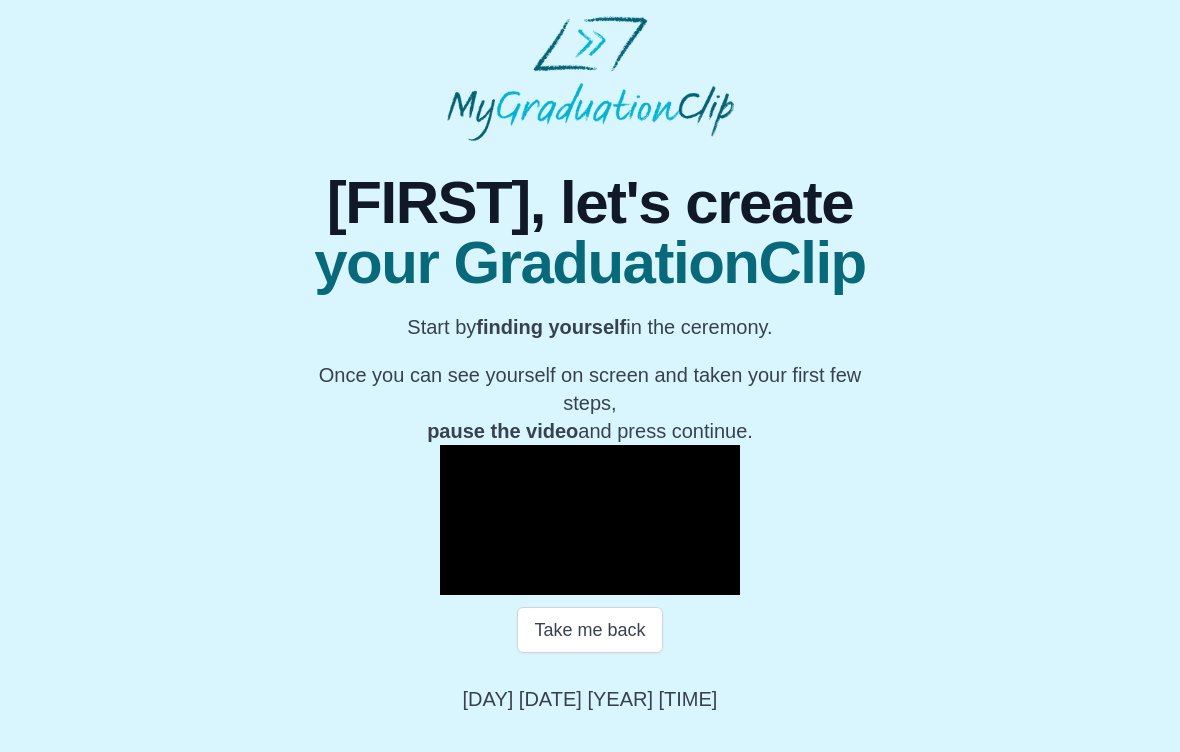click on "Take me back" at bounding box center (589, 630) 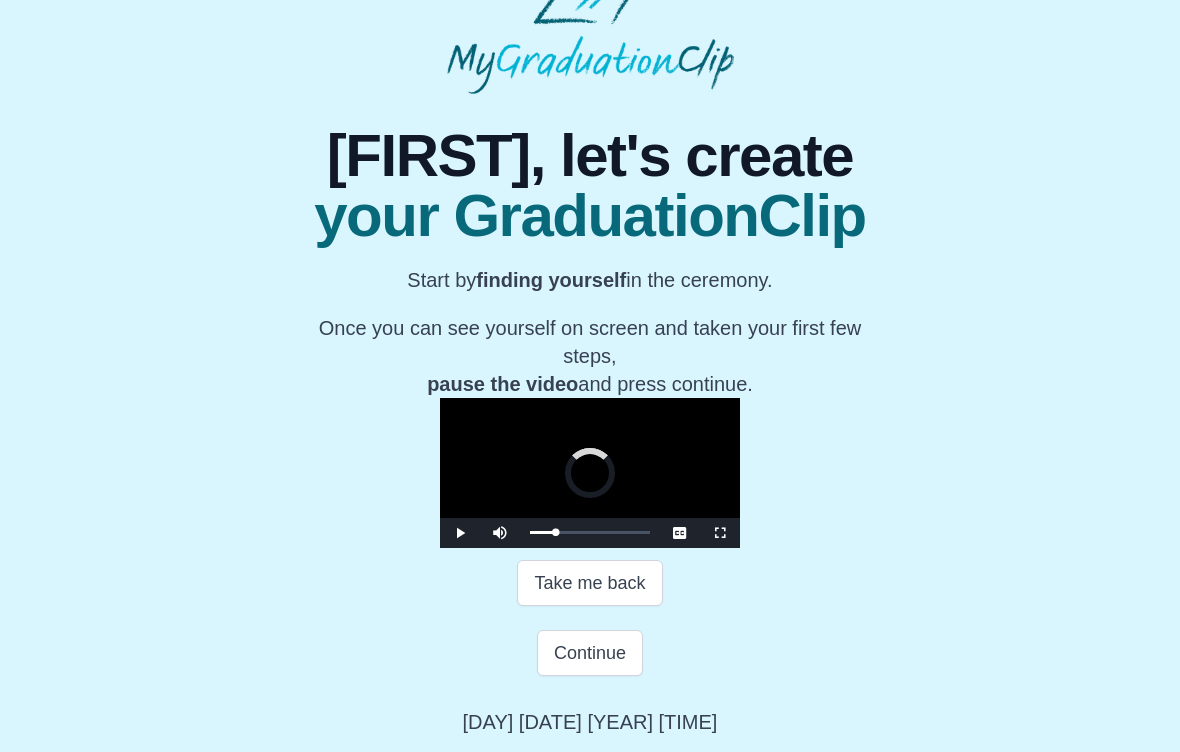 click on "Loaded : 0% 12:23 Progress : 0%" at bounding box center (590, 533) 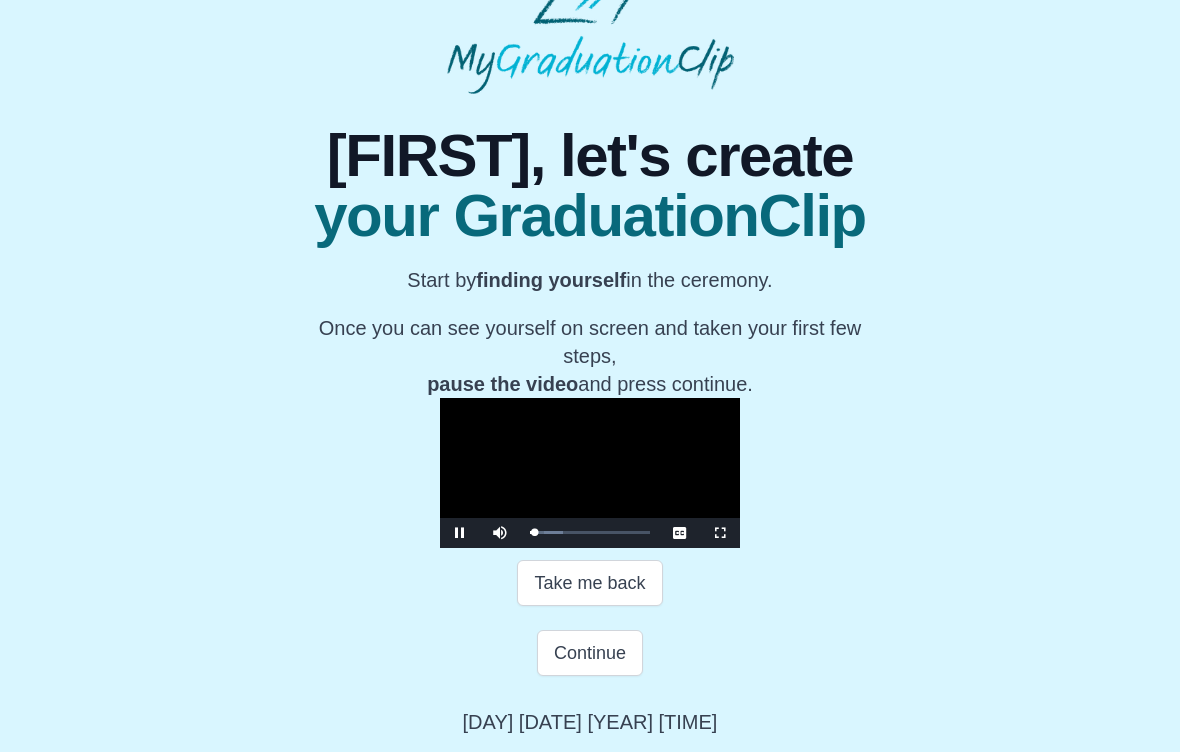 click on "Loaded : 0% 06:11 02:15 Progress : 0%" at bounding box center [590, 533] 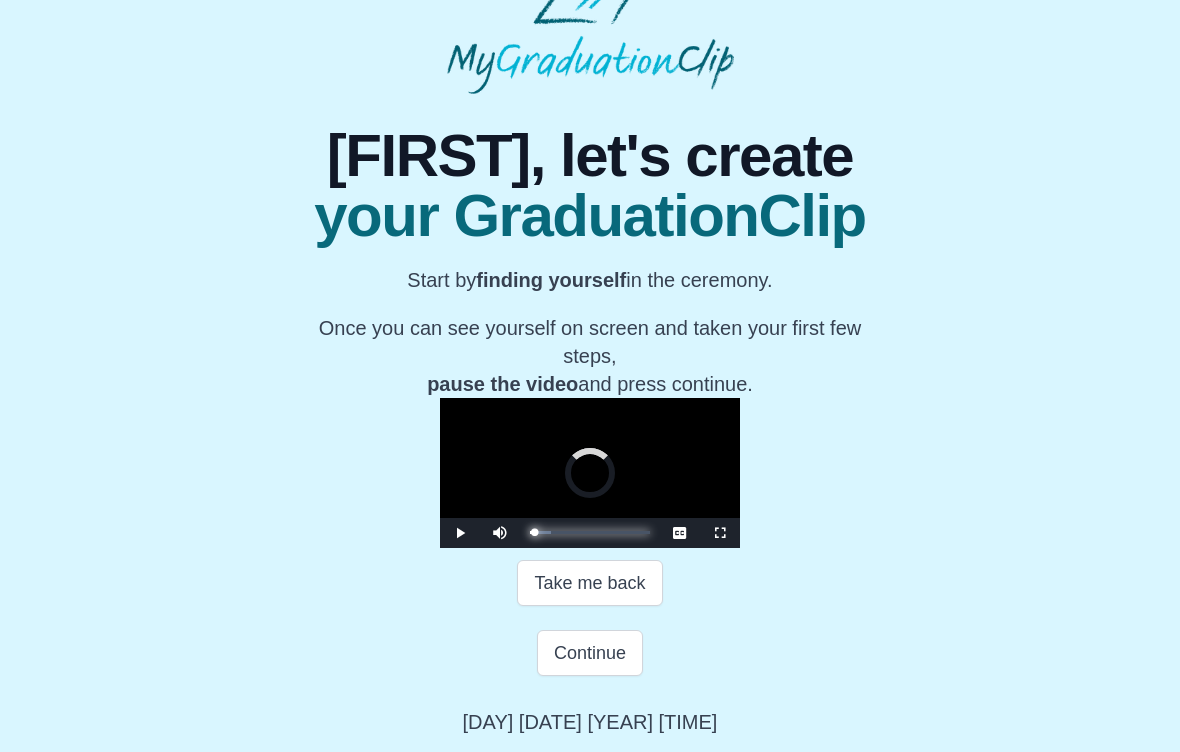 click on "03:22 Progress : 0%" at bounding box center [532, 532] 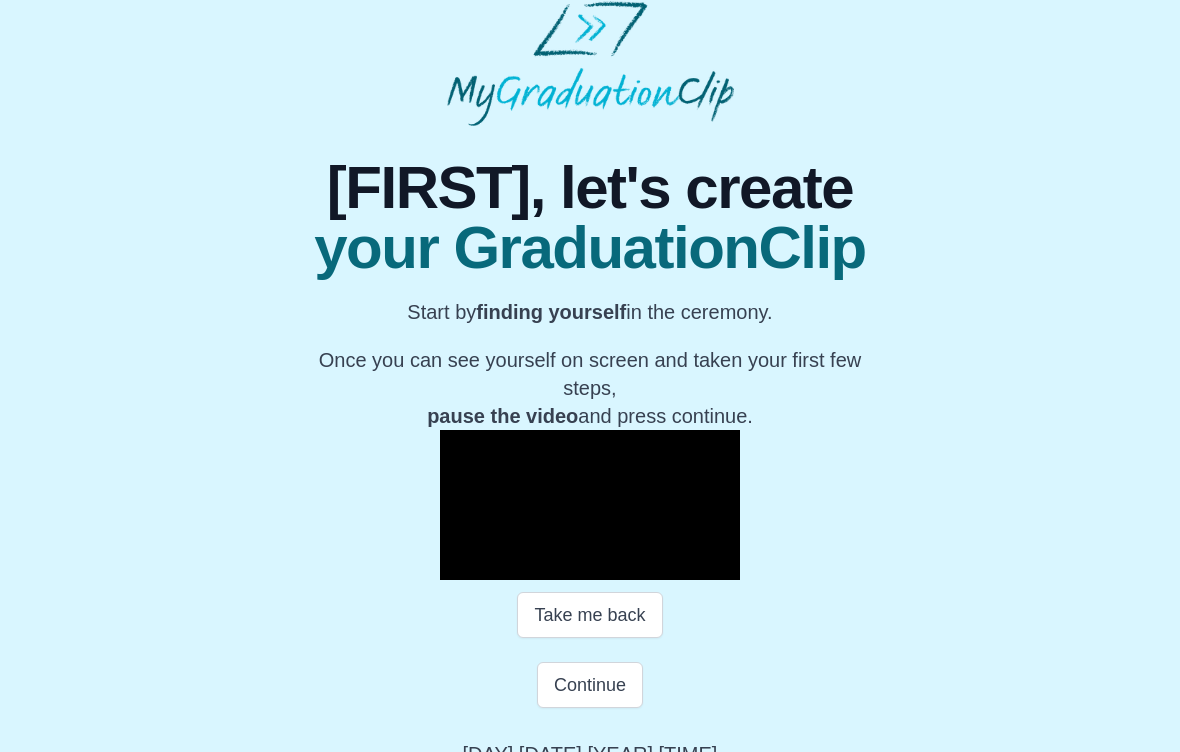 scroll, scrollTop: 16, scrollLeft: 0, axis: vertical 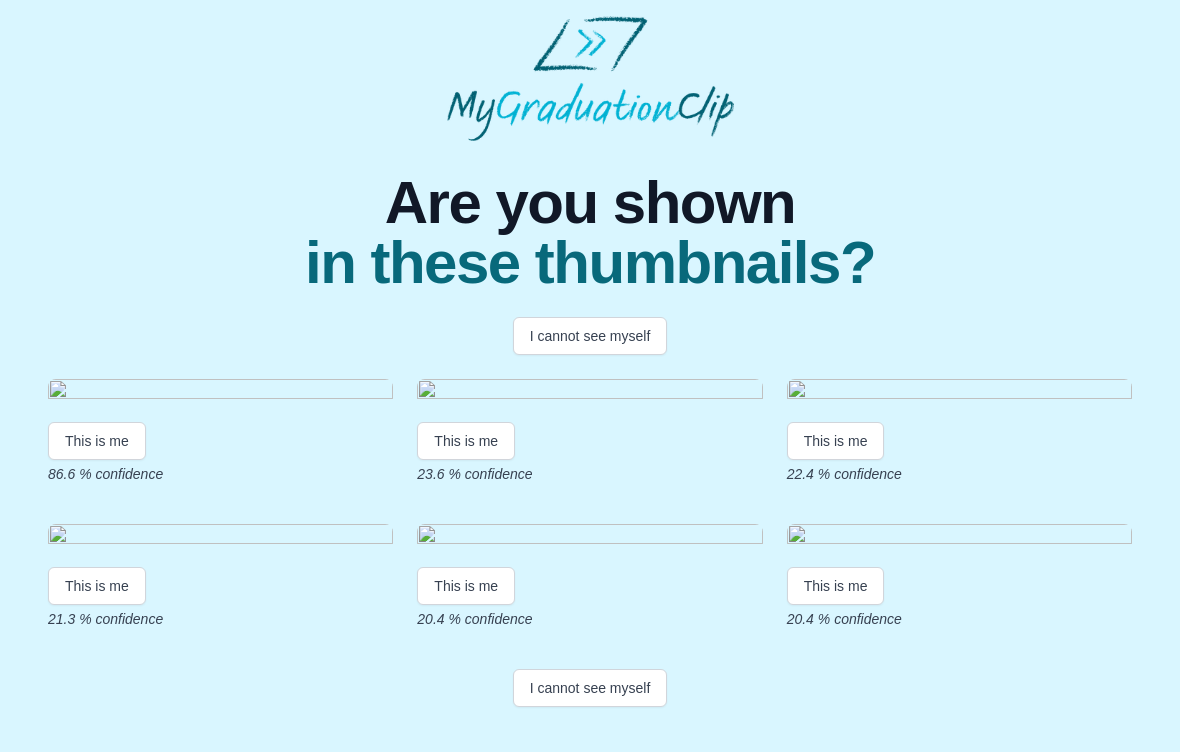click on "This is me" at bounding box center (97, 441) 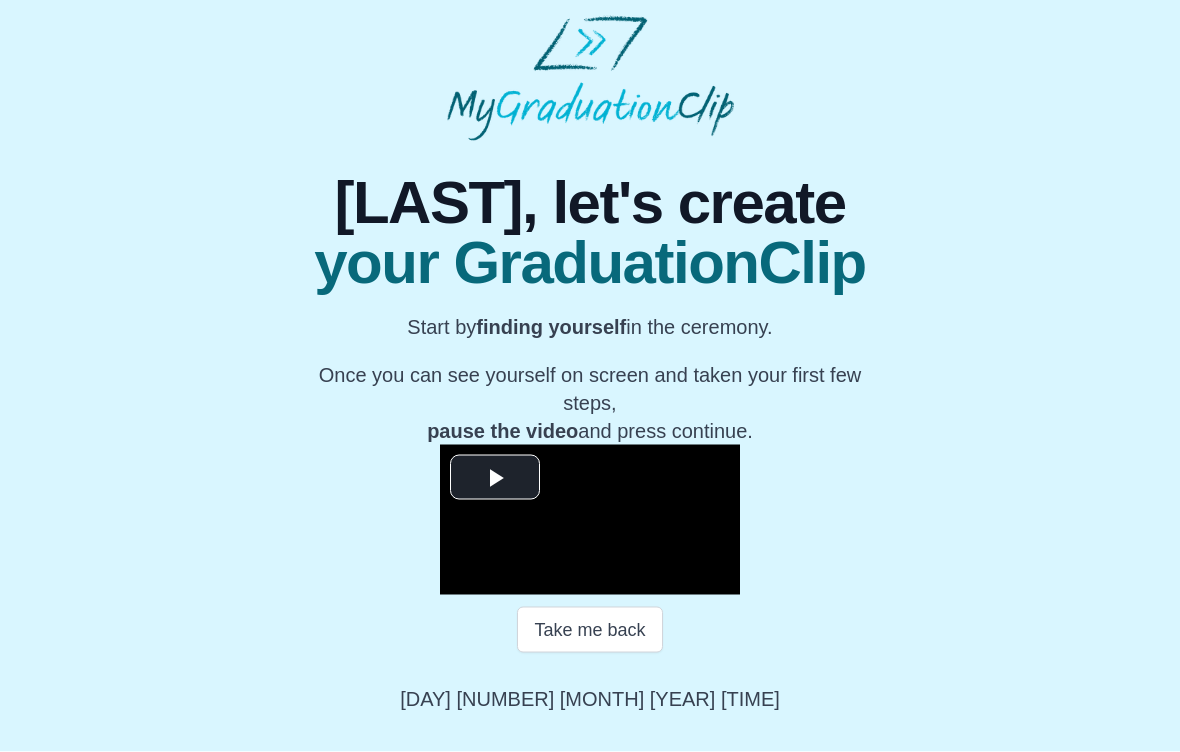 scroll, scrollTop: 130, scrollLeft: 0, axis: vertical 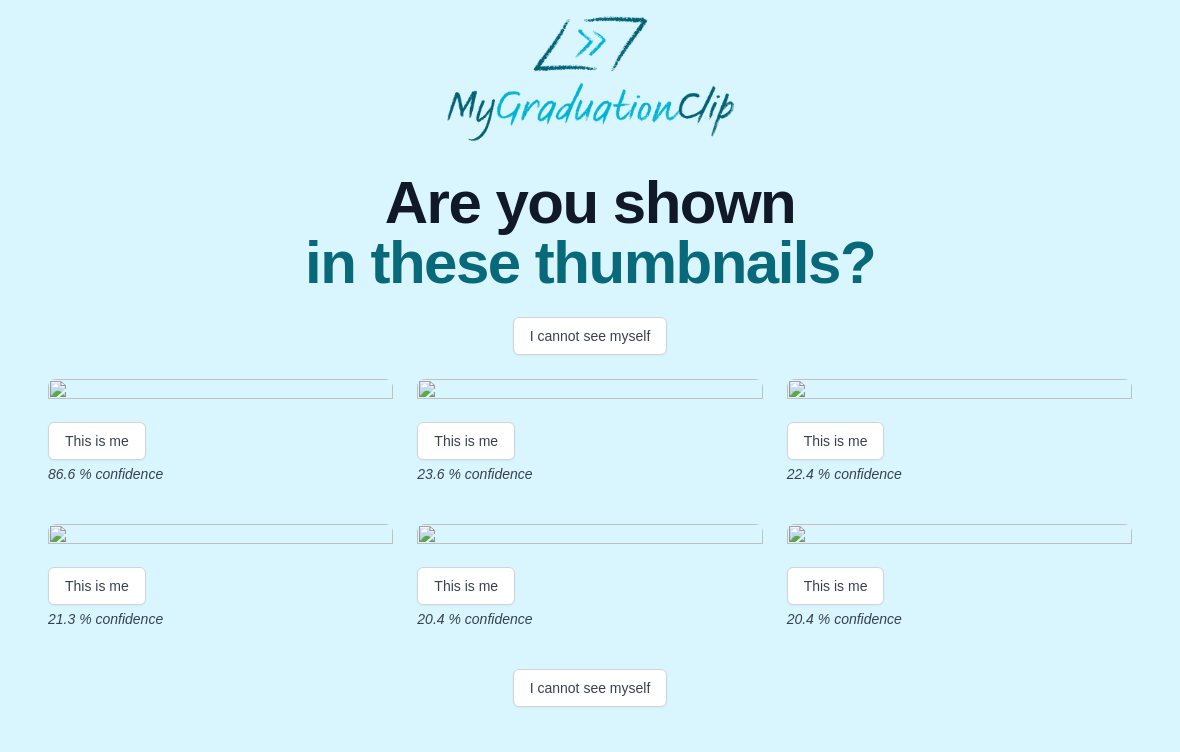 click on "This is me" at bounding box center (97, 441) 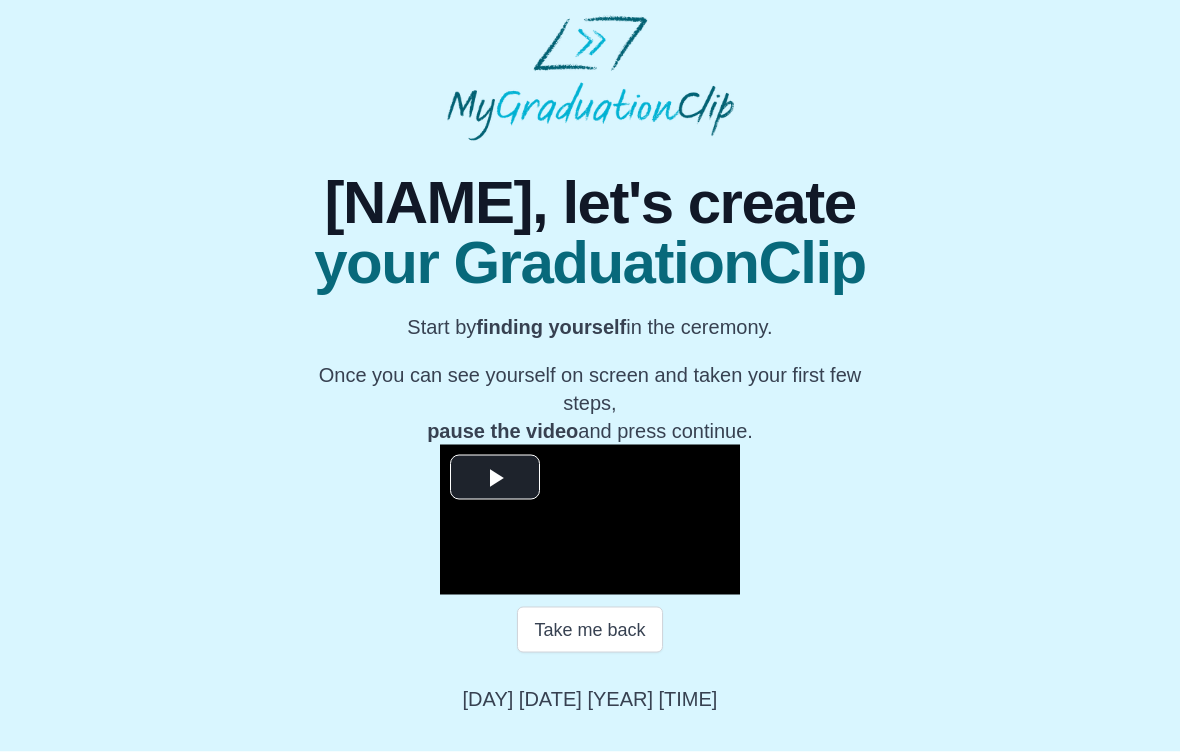 scroll, scrollTop: 134, scrollLeft: 0, axis: vertical 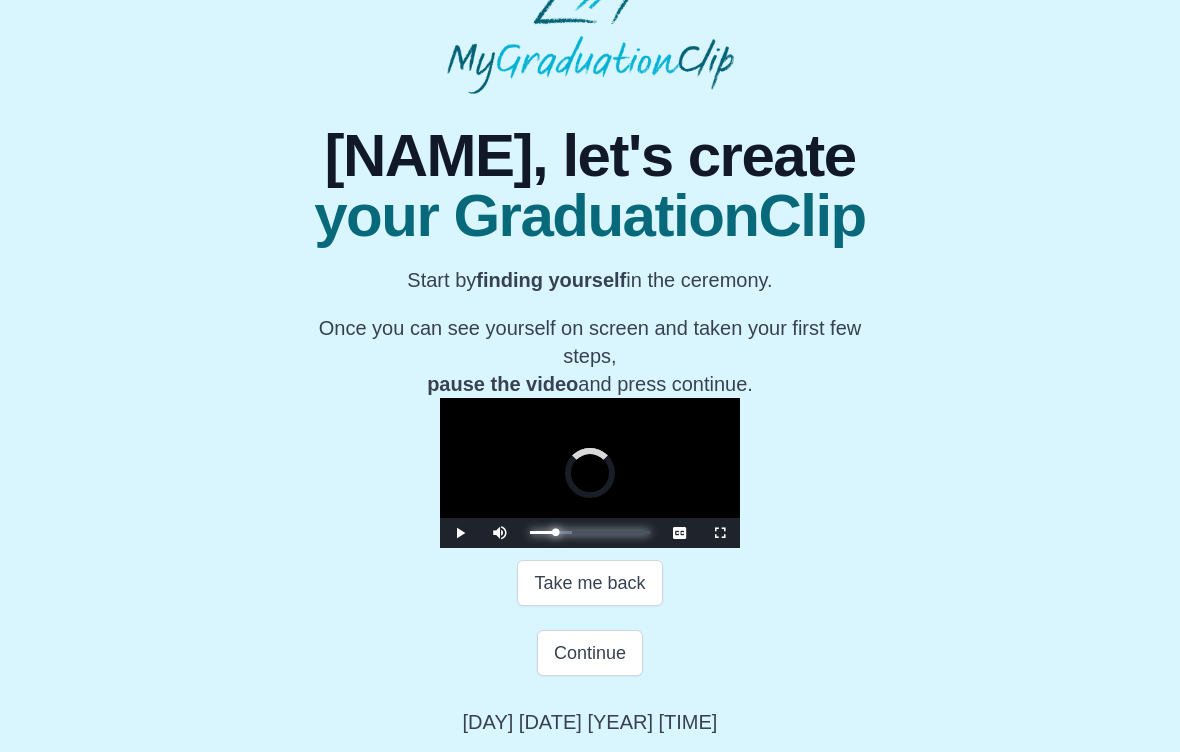 click on "13:14 Progress : 0%" at bounding box center (543, 532) 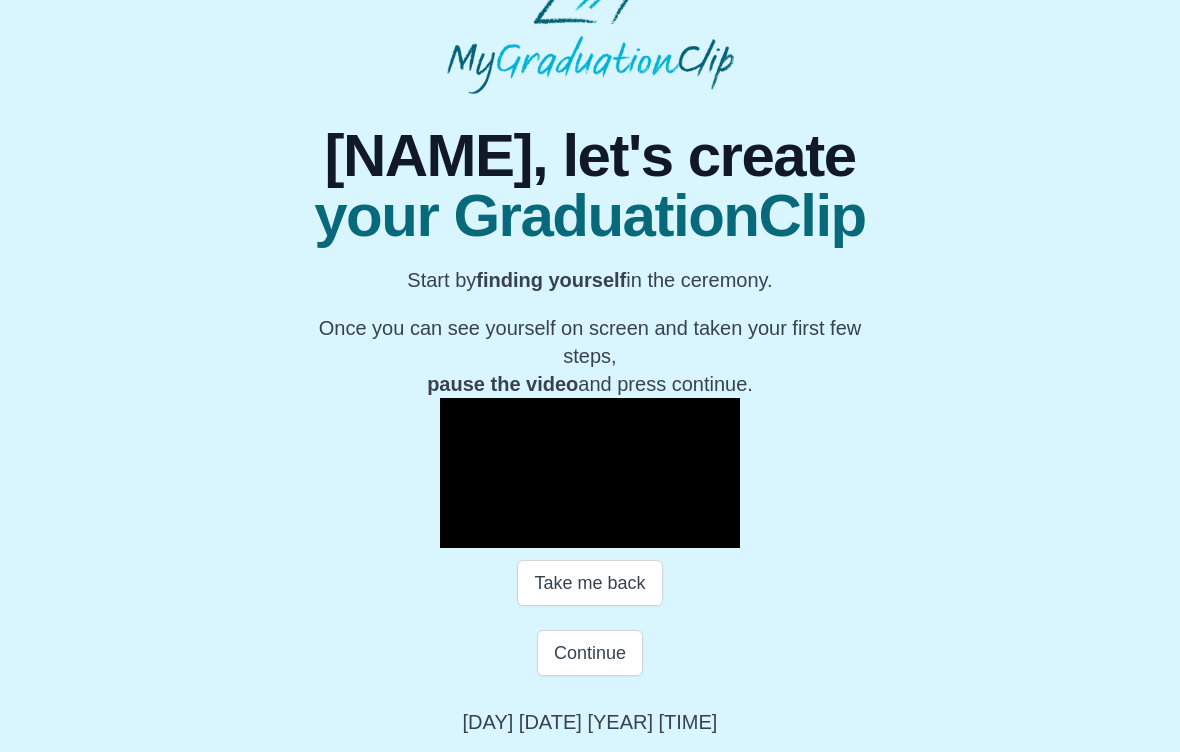 click on "Take me back" at bounding box center [589, 583] 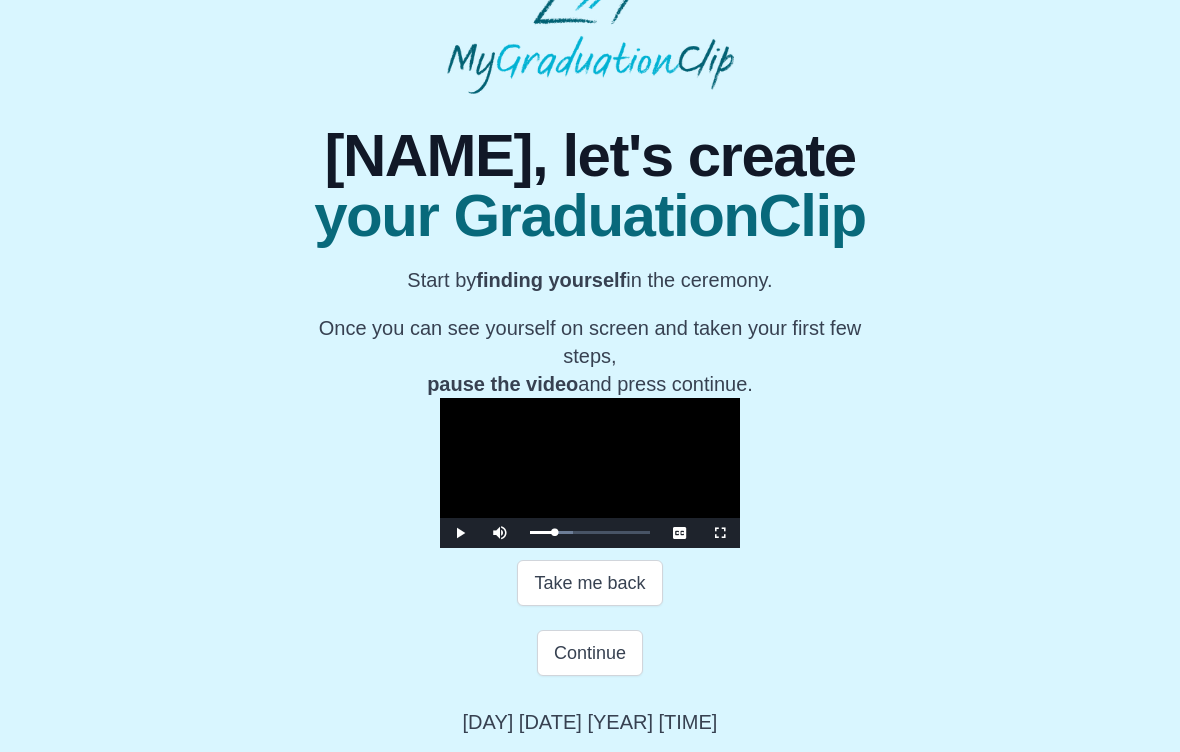 click on "Continue" at bounding box center [590, 653] 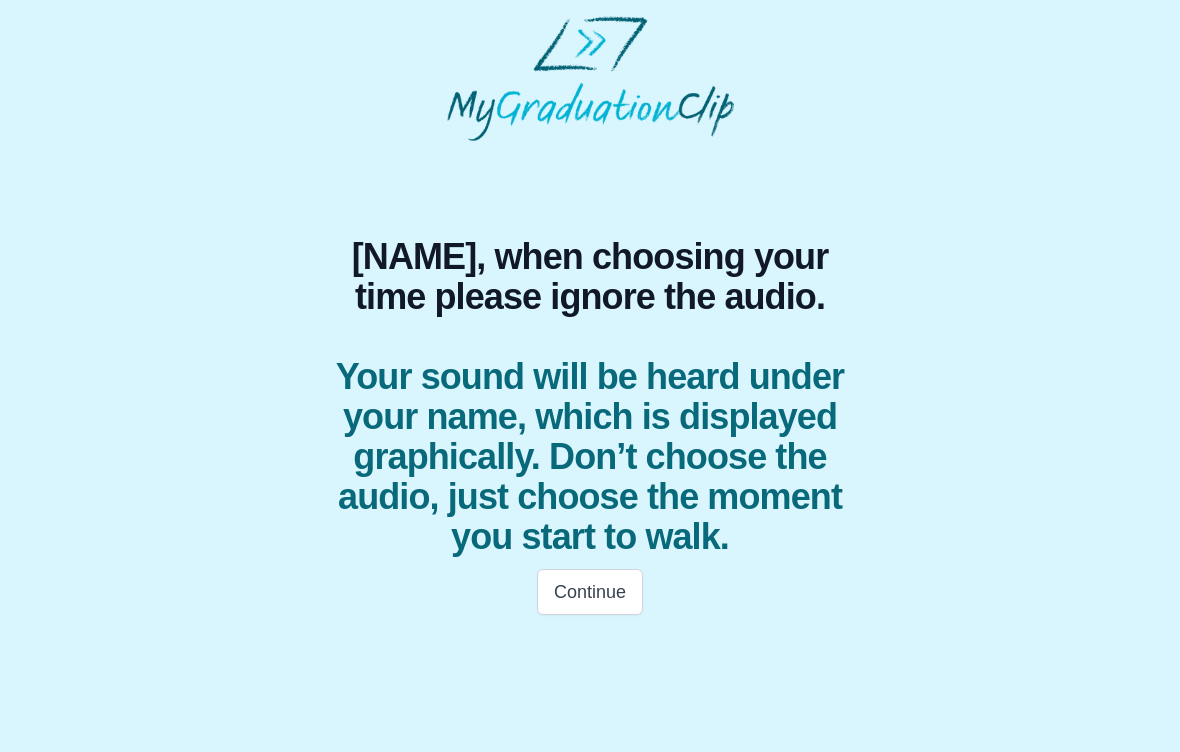 click on "Continue" at bounding box center [590, 592] 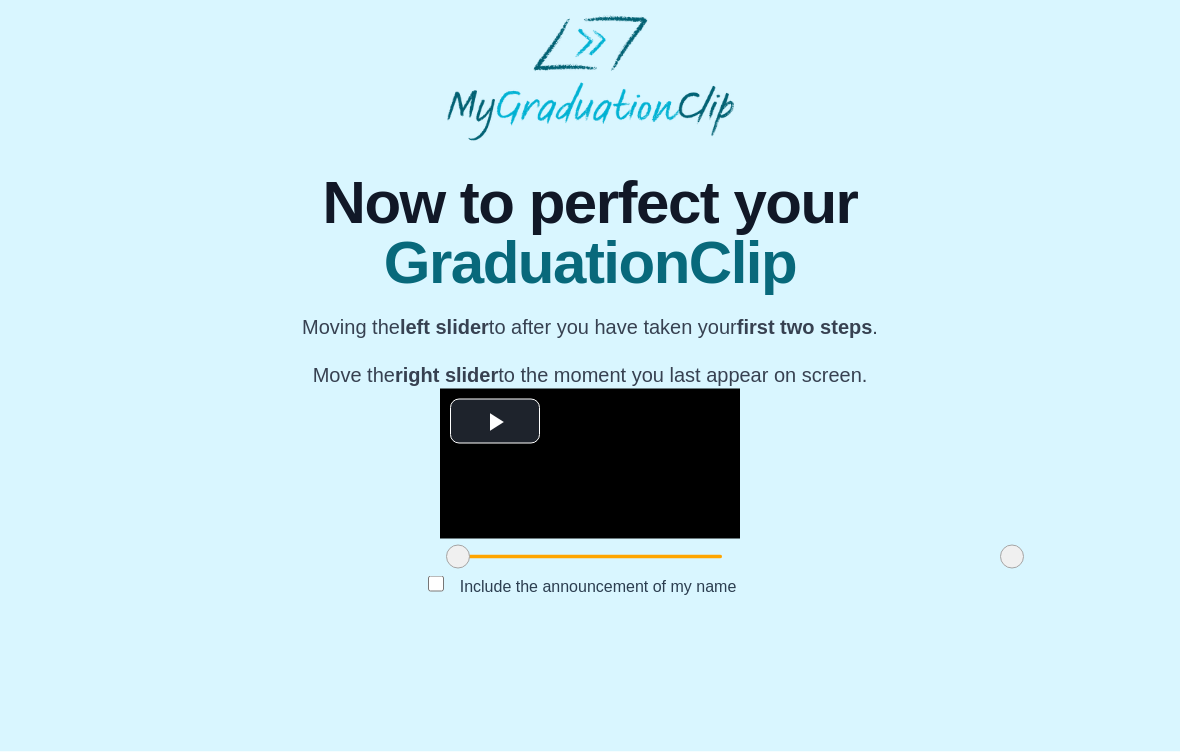 scroll, scrollTop: 86, scrollLeft: 0, axis: vertical 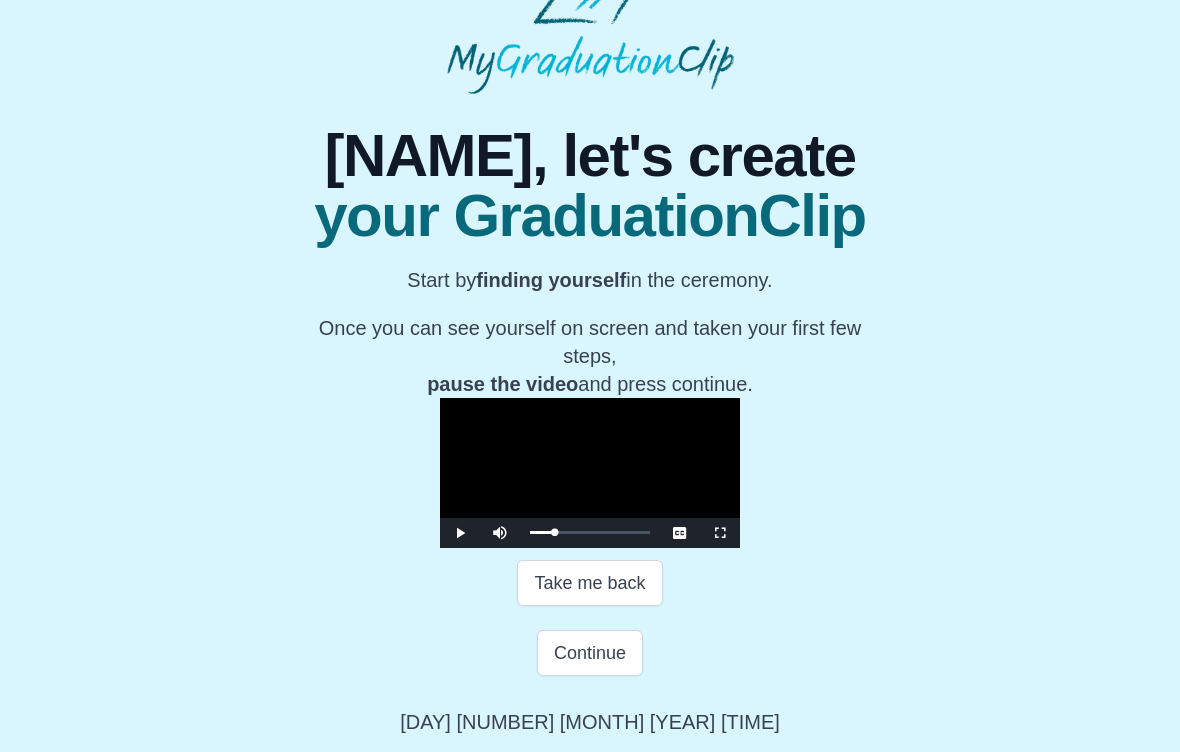 click on "Continue" at bounding box center (590, 653) 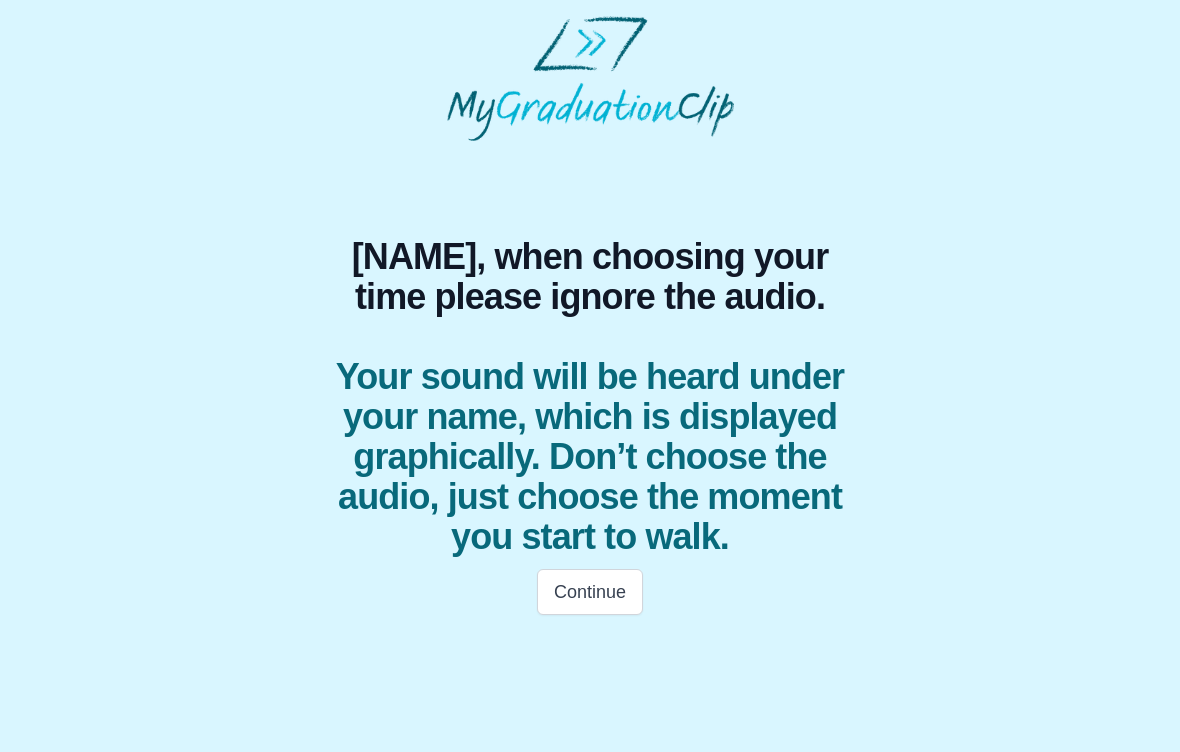 scroll, scrollTop: 0, scrollLeft: 0, axis: both 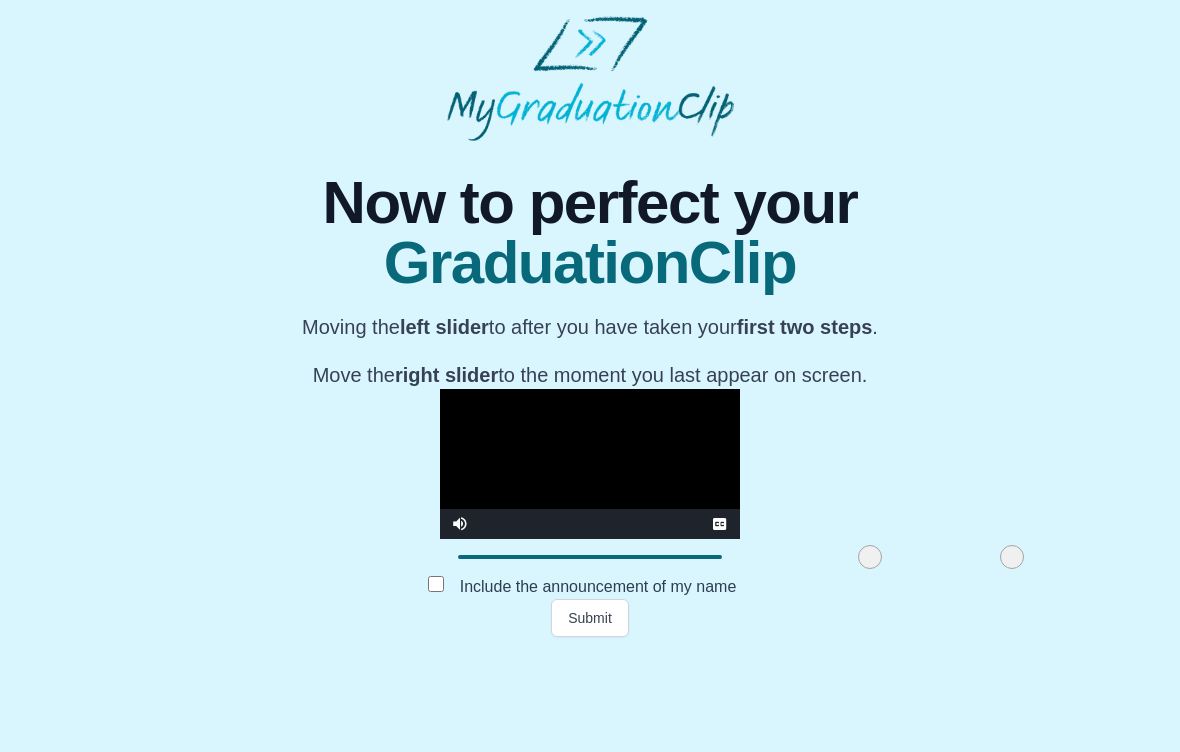 click on "Submit" at bounding box center [590, 618] 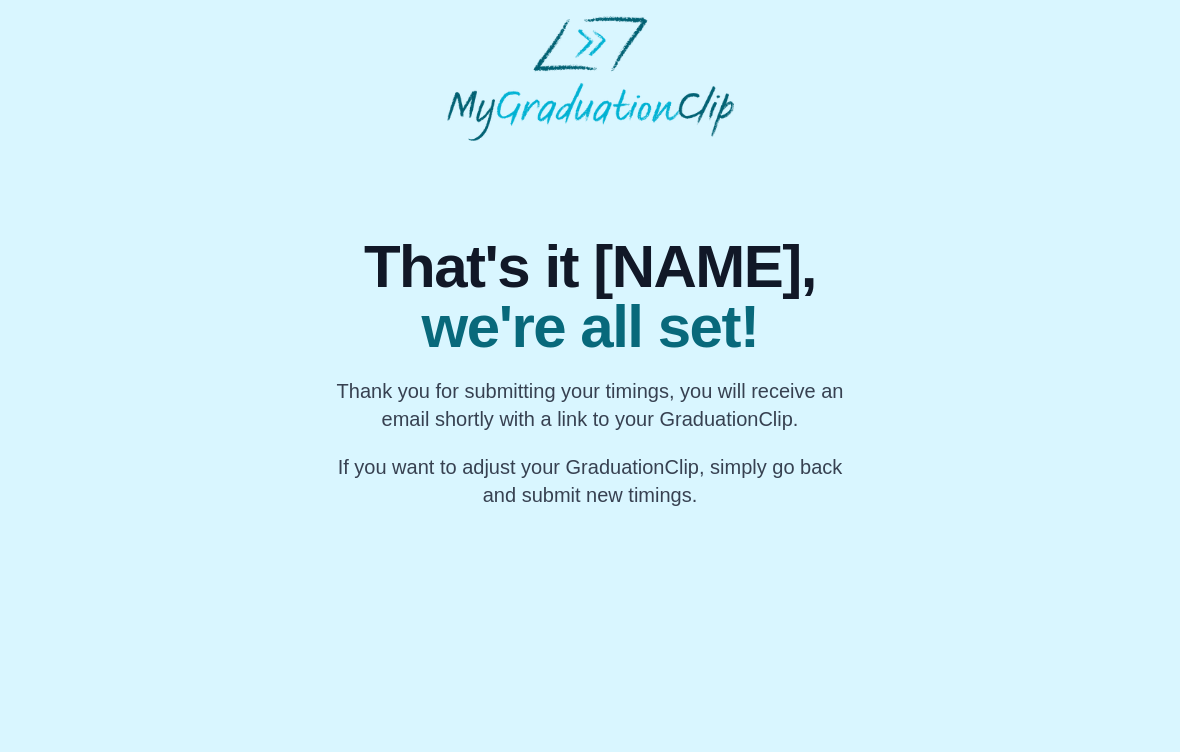 scroll, scrollTop: 0, scrollLeft: 0, axis: both 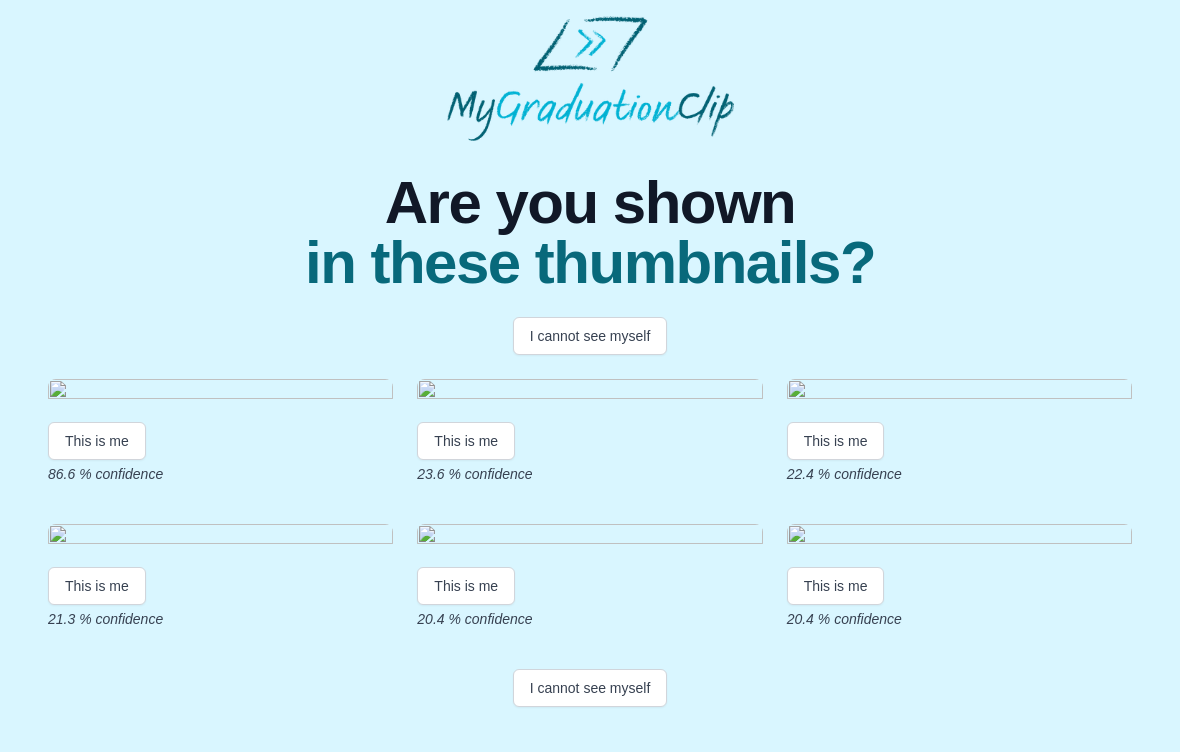 click on "This is me" at bounding box center [97, 441] 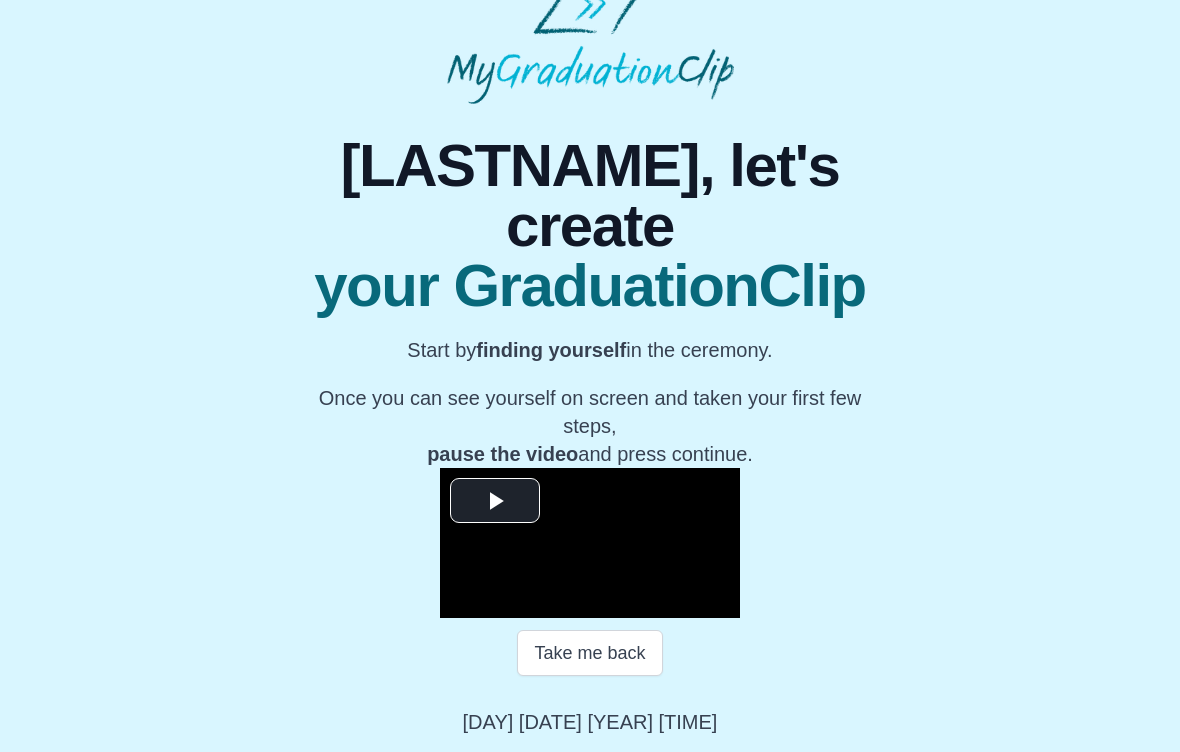 scroll, scrollTop: 134, scrollLeft: 0, axis: vertical 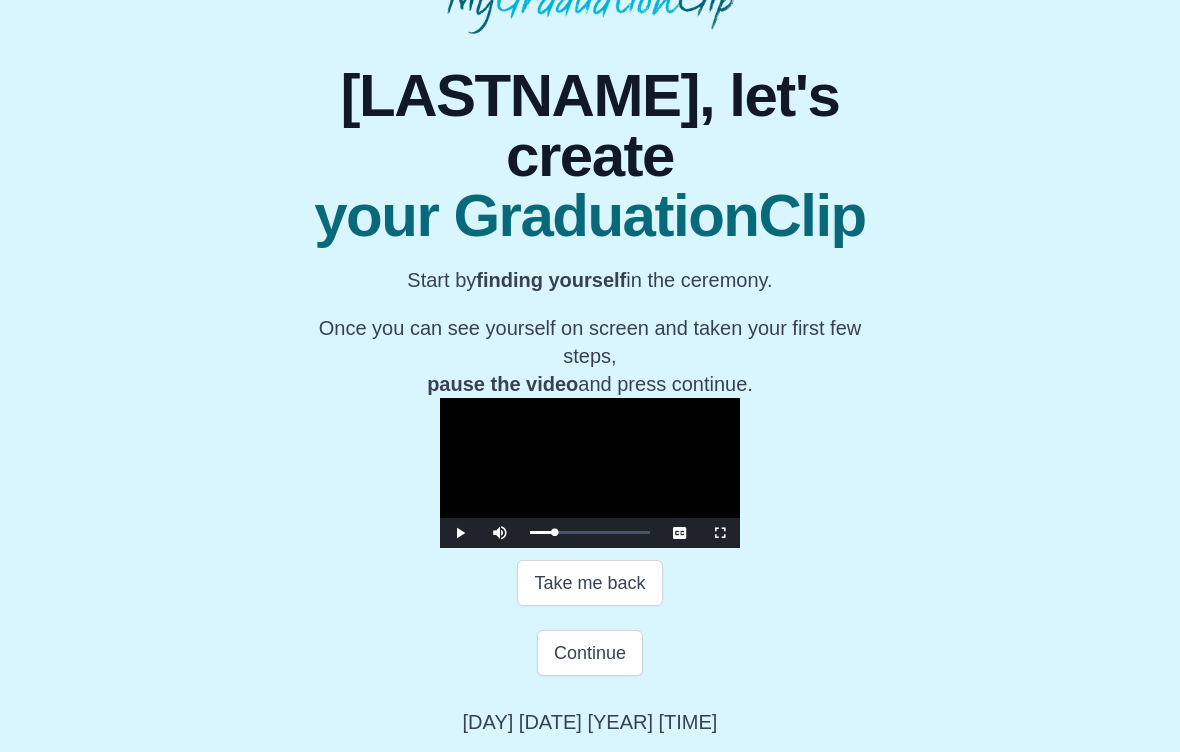 click on "Continue" at bounding box center [590, 653] 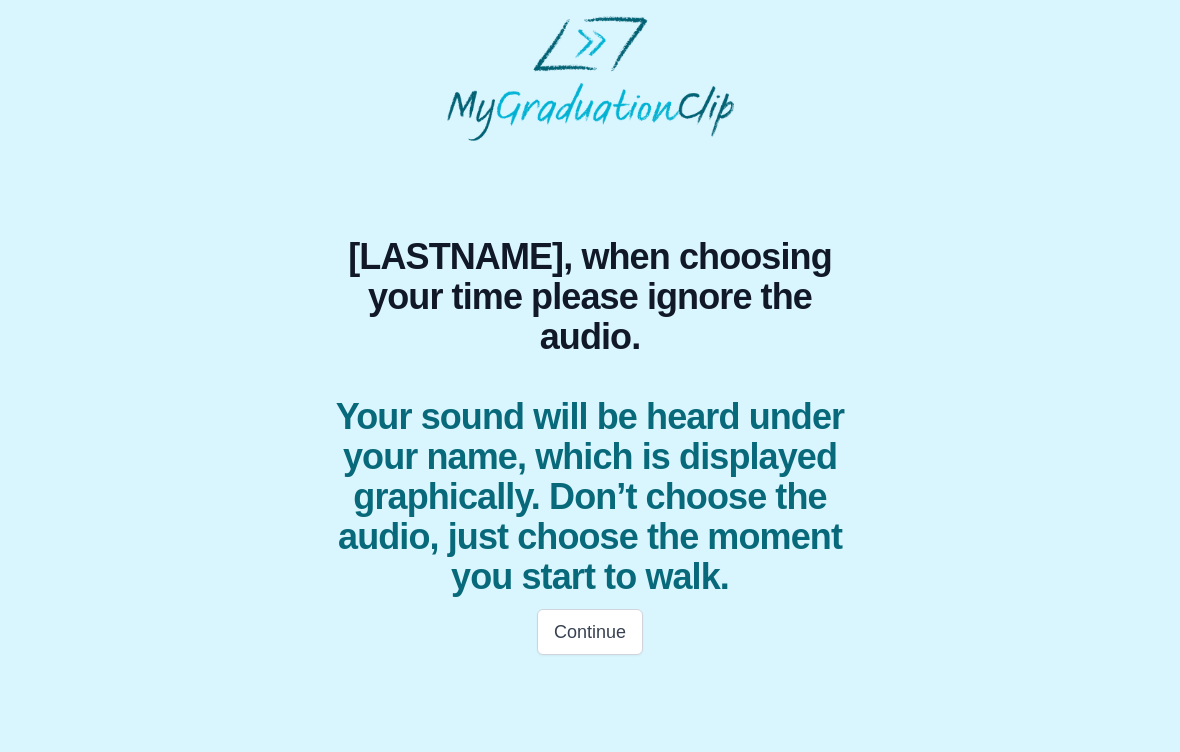 click on "Continue" at bounding box center (590, 632) 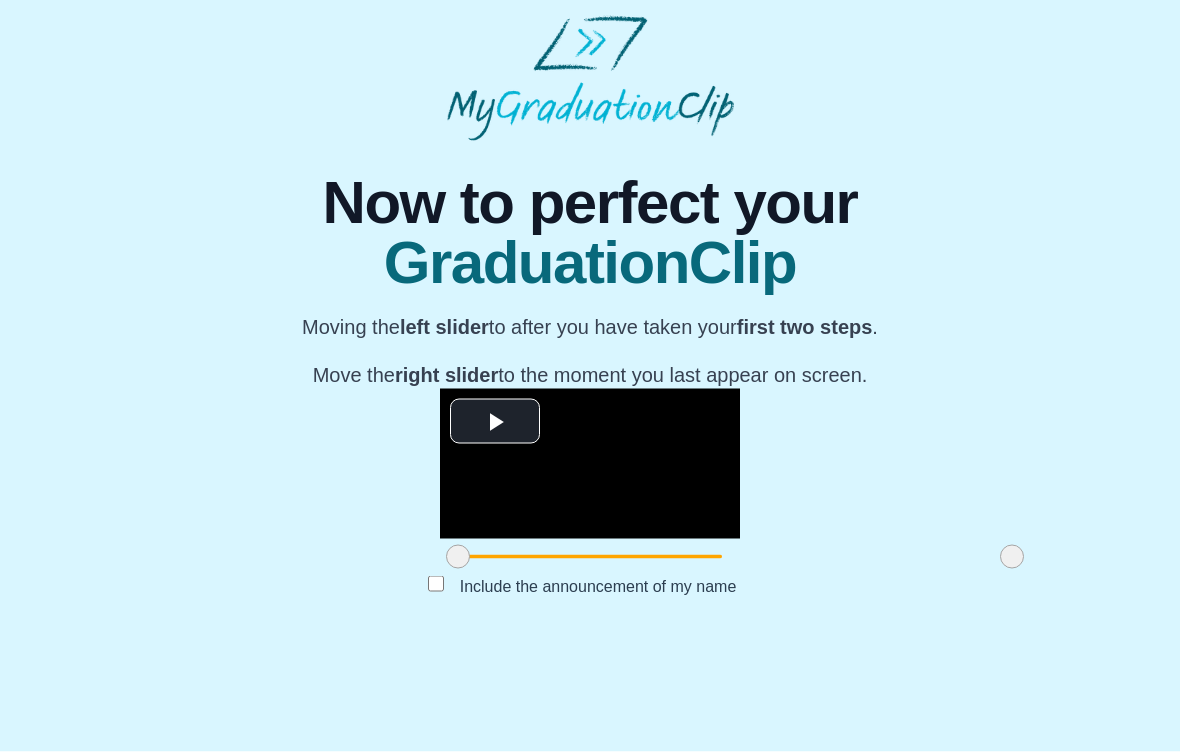 scroll, scrollTop: 86, scrollLeft: 0, axis: vertical 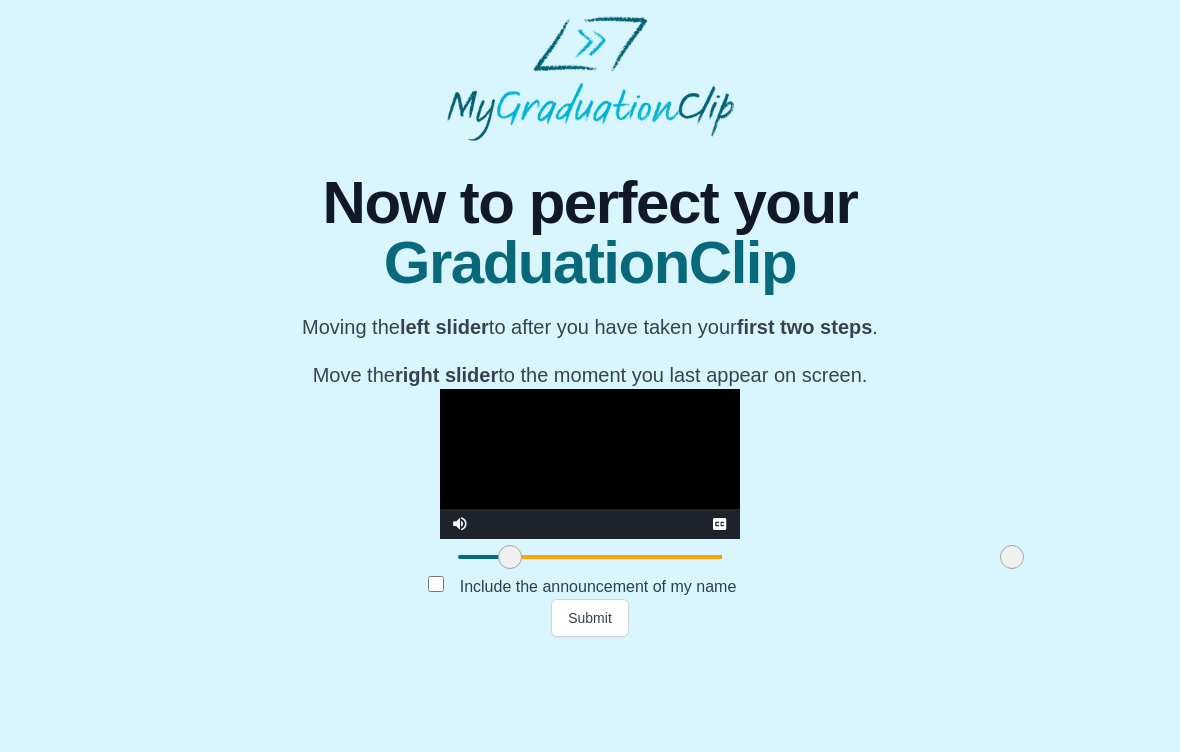 click on "Submit" at bounding box center (590, 618) 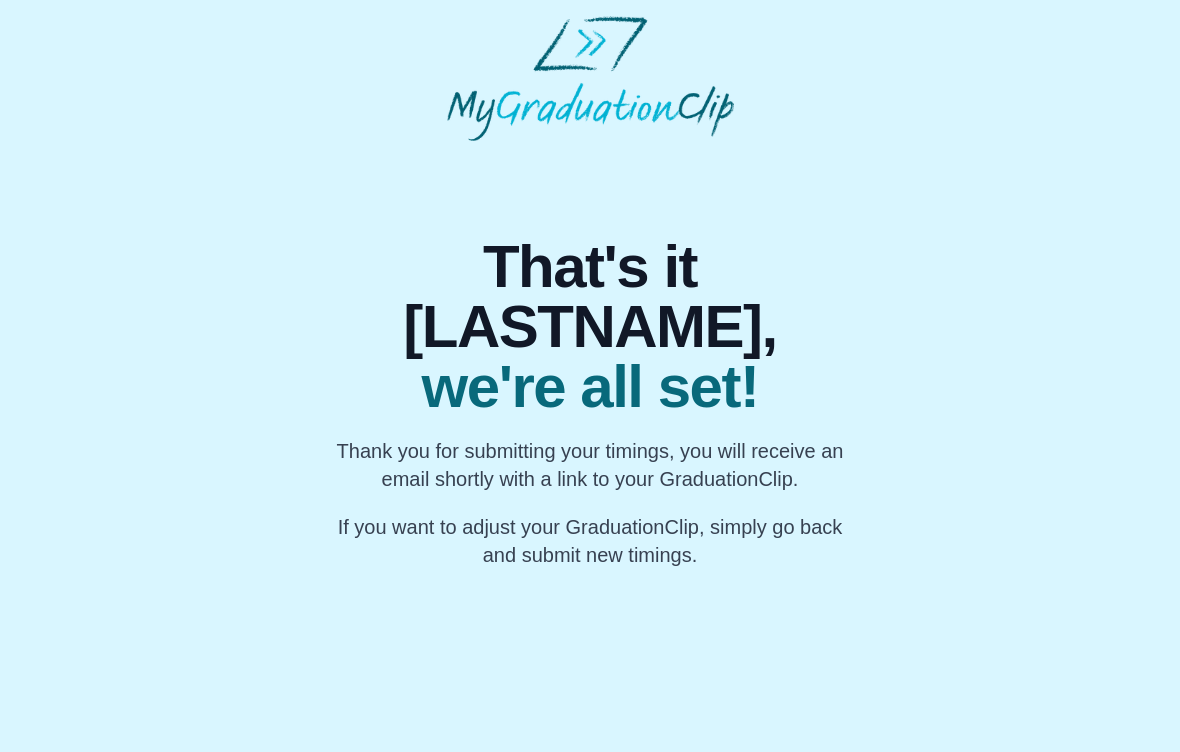 scroll, scrollTop: 0, scrollLeft: 0, axis: both 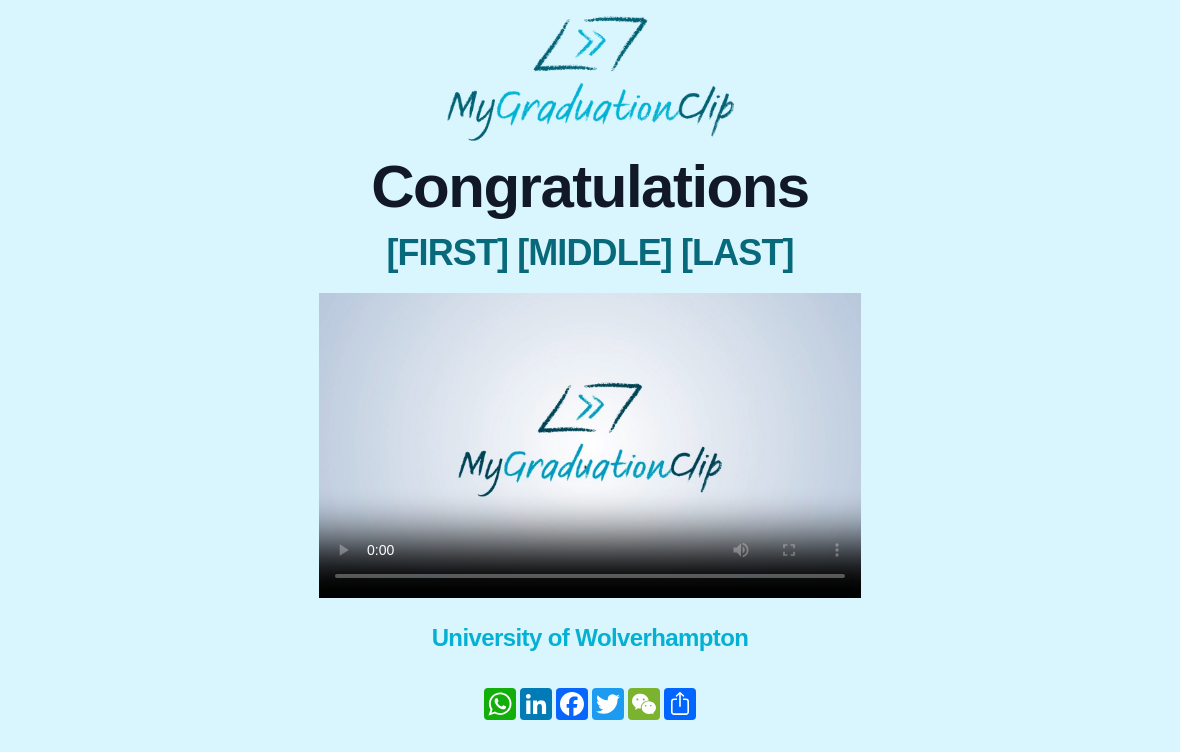 click at bounding box center [590, 445] 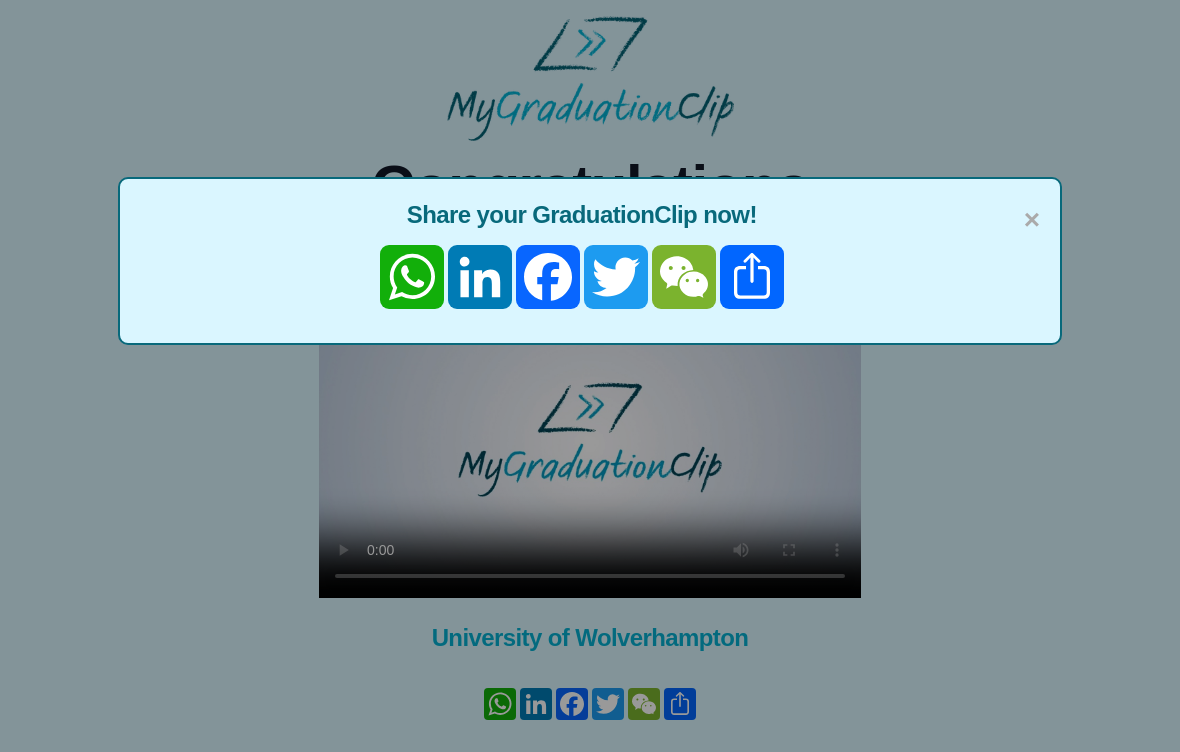 click on "×" at bounding box center [1032, 220] 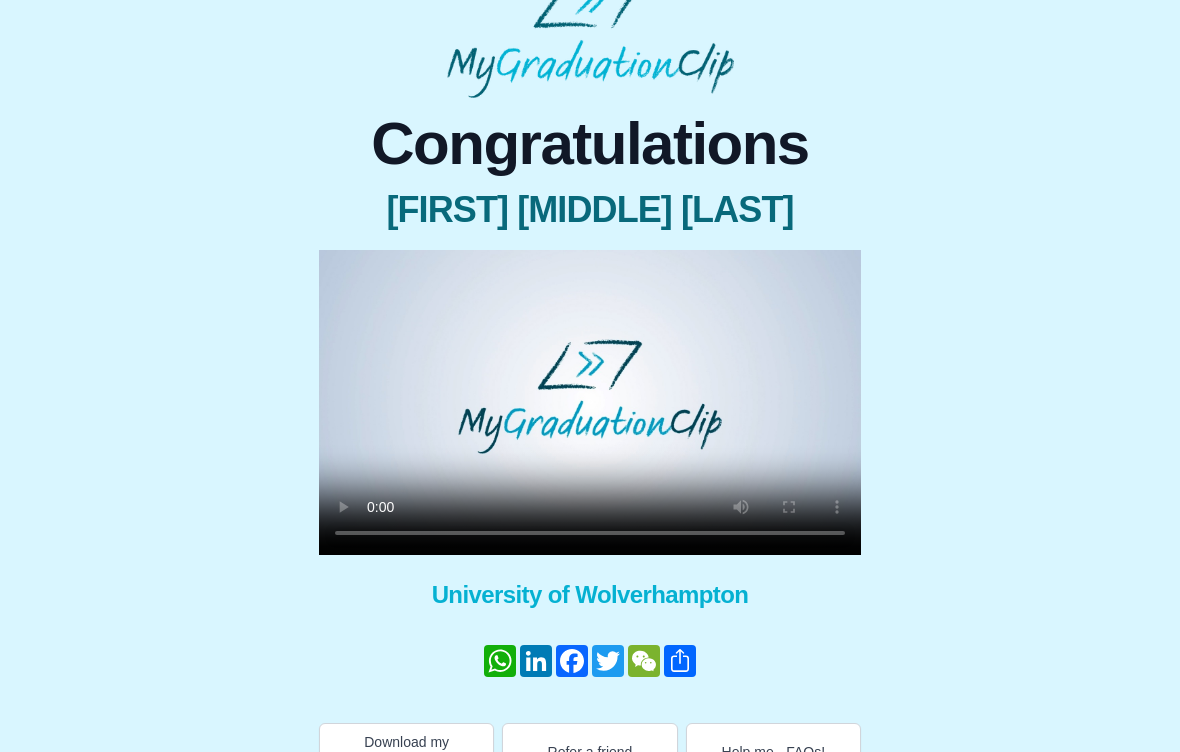 scroll, scrollTop: 63, scrollLeft: 0, axis: vertical 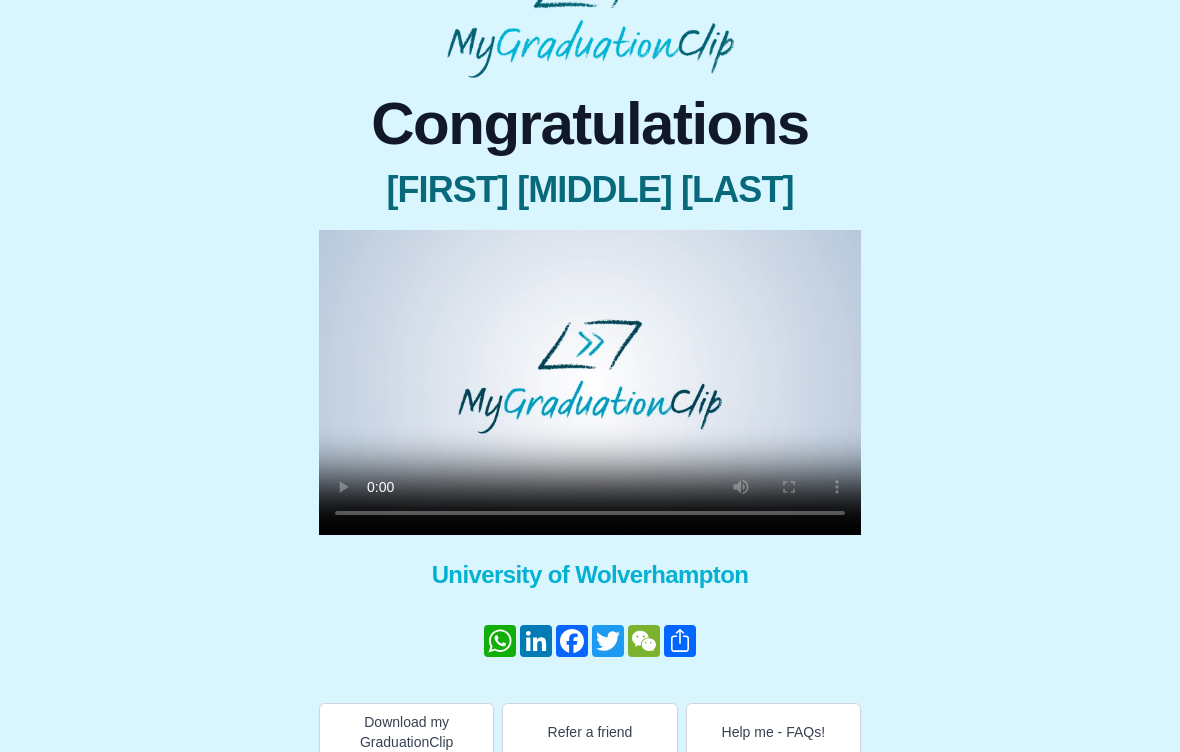 click at bounding box center (590, 382) 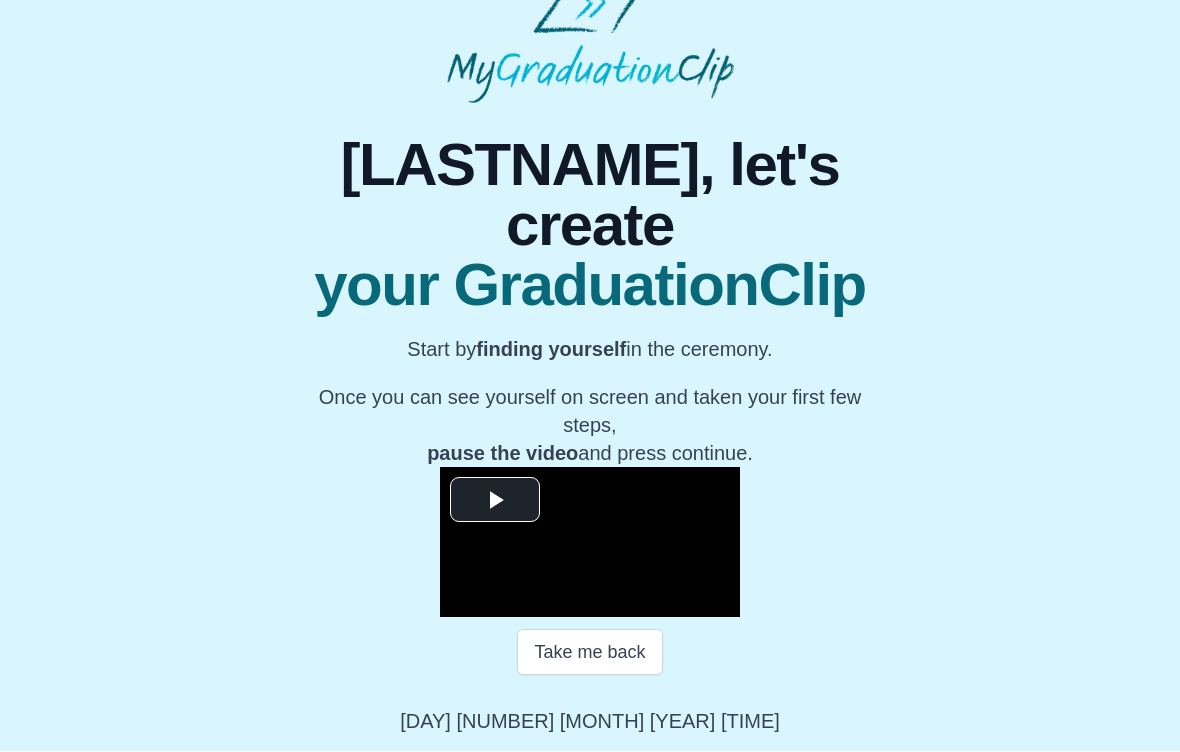 scroll, scrollTop: 134, scrollLeft: 0, axis: vertical 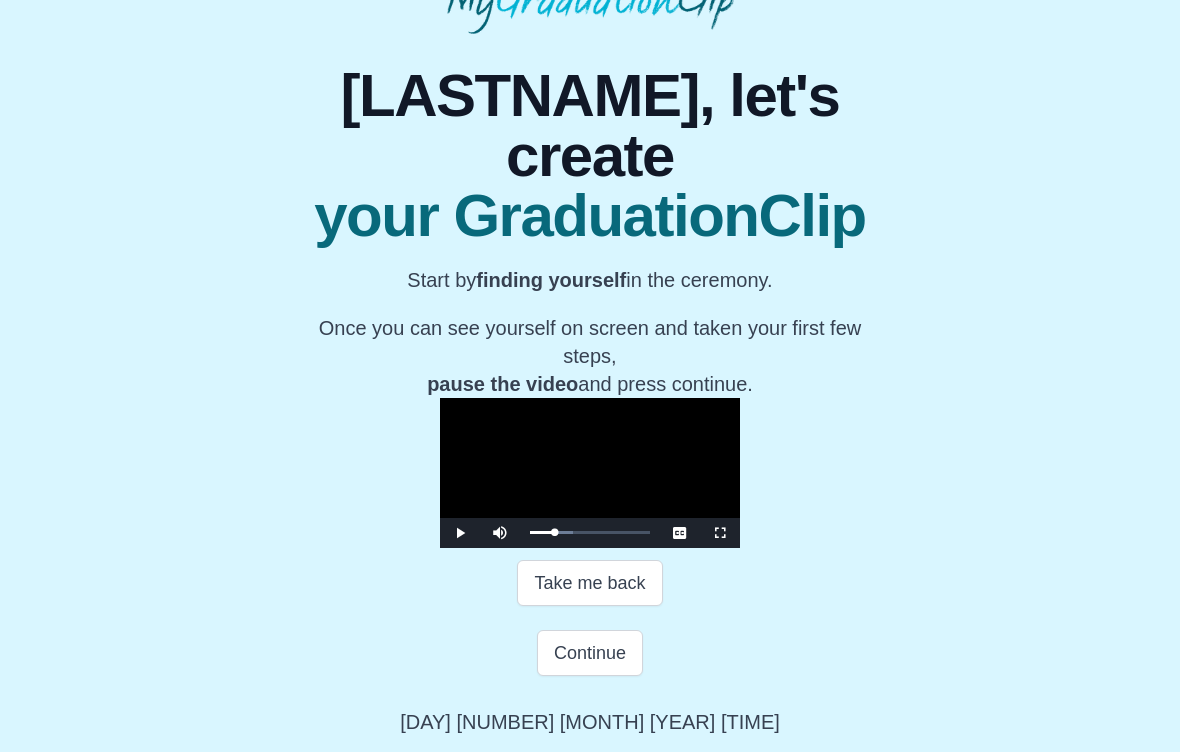 click on "Continue" at bounding box center (590, 653) 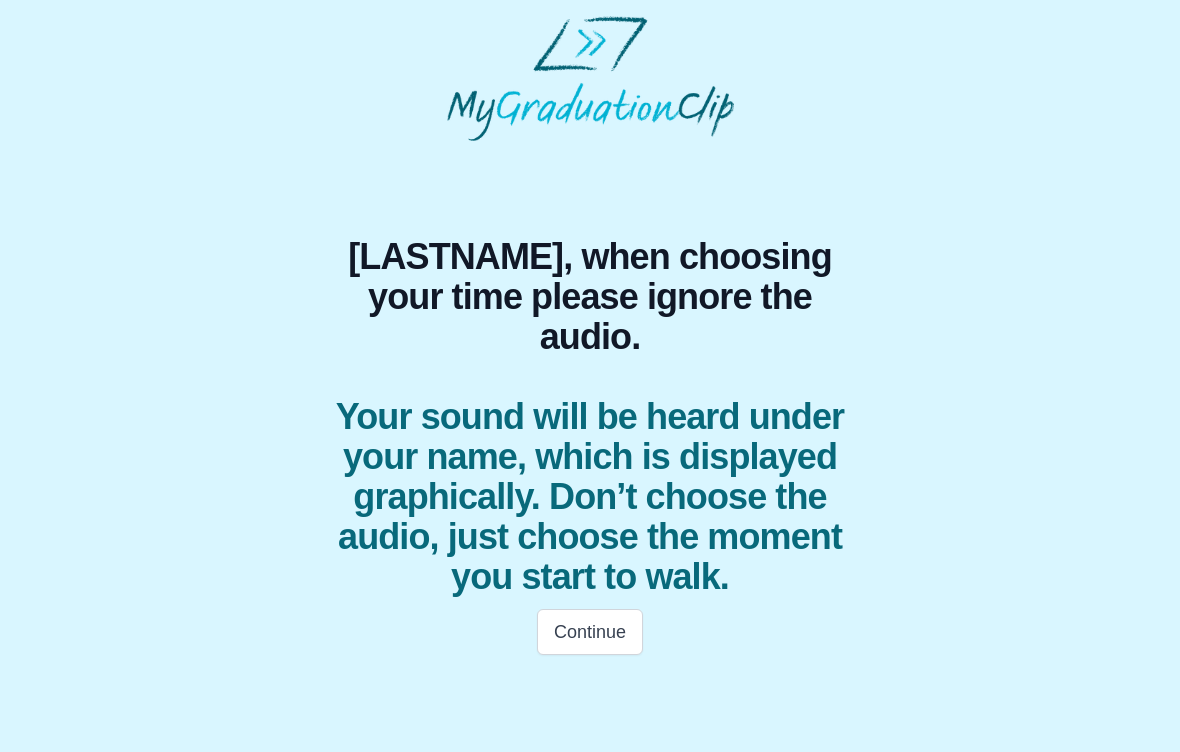 scroll, scrollTop: 0, scrollLeft: 0, axis: both 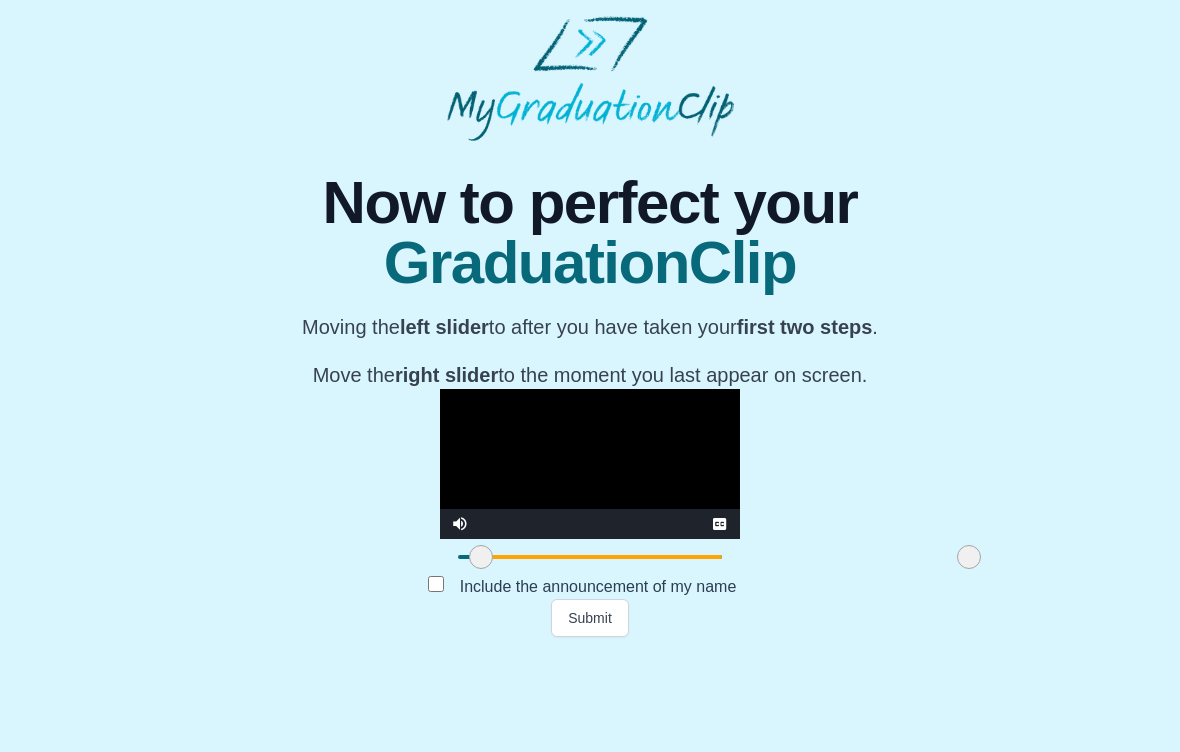 click on "Submit" at bounding box center (590, 618) 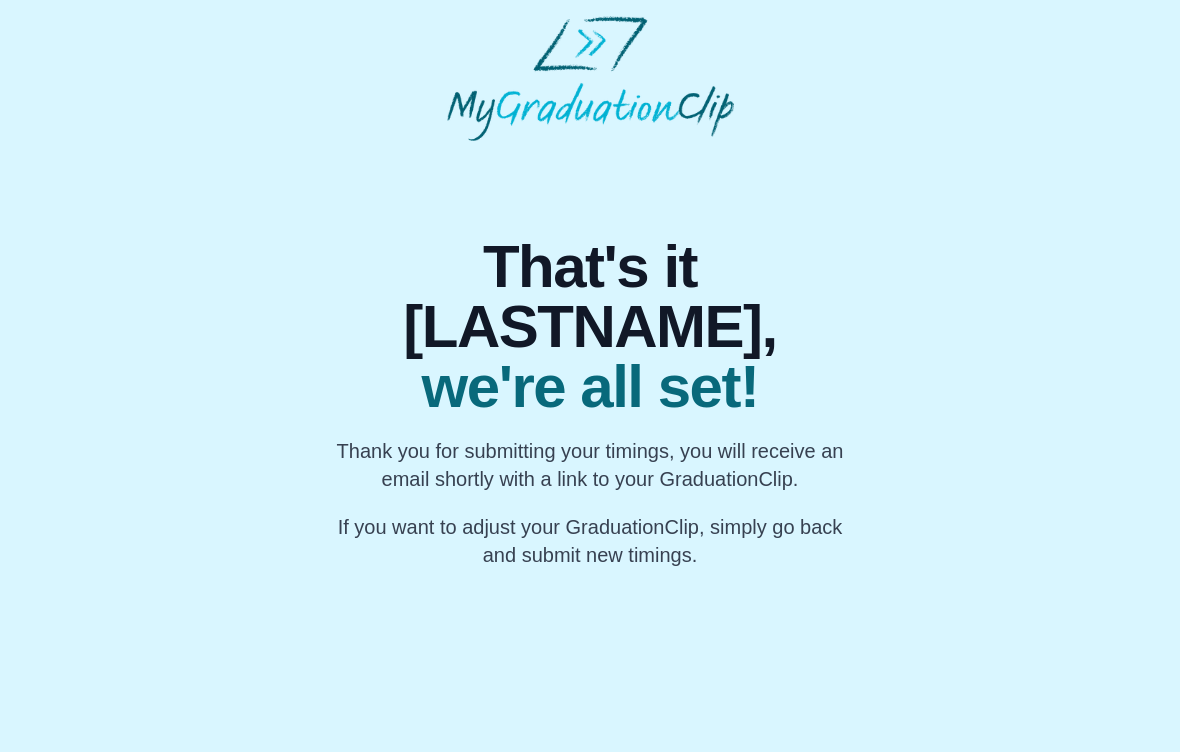 scroll, scrollTop: 0, scrollLeft: 0, axis: both 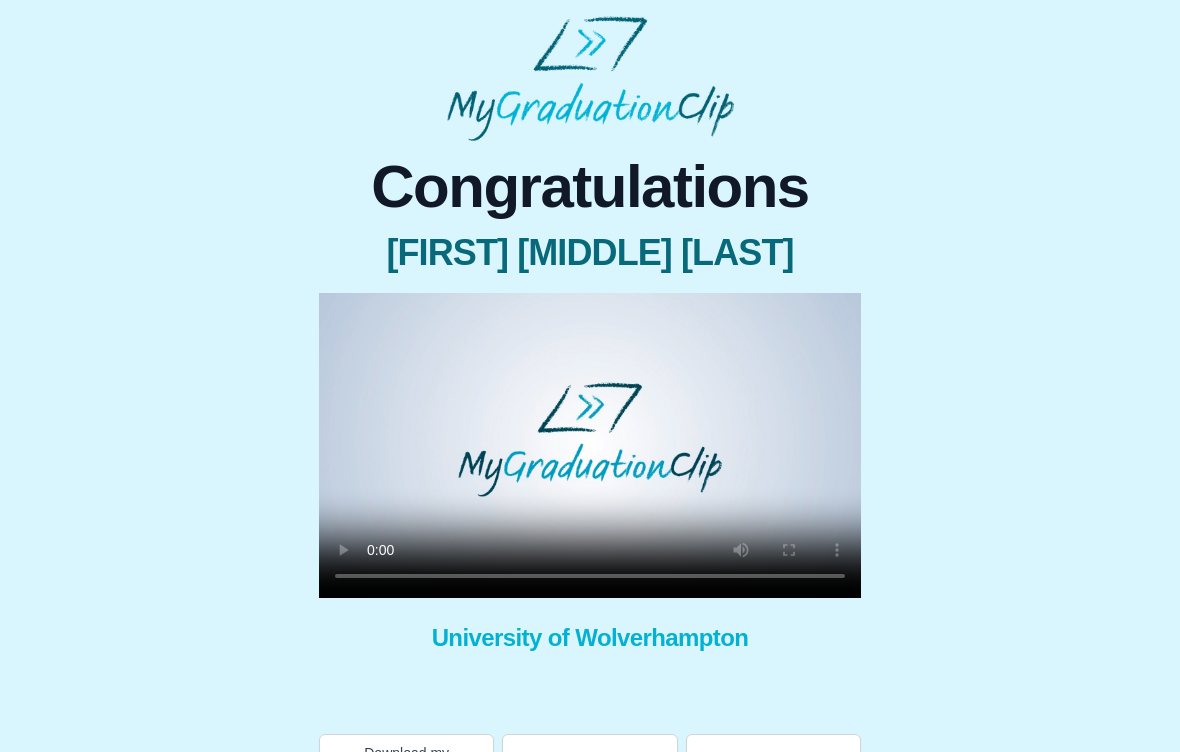 click at bounding box center (590, 445) 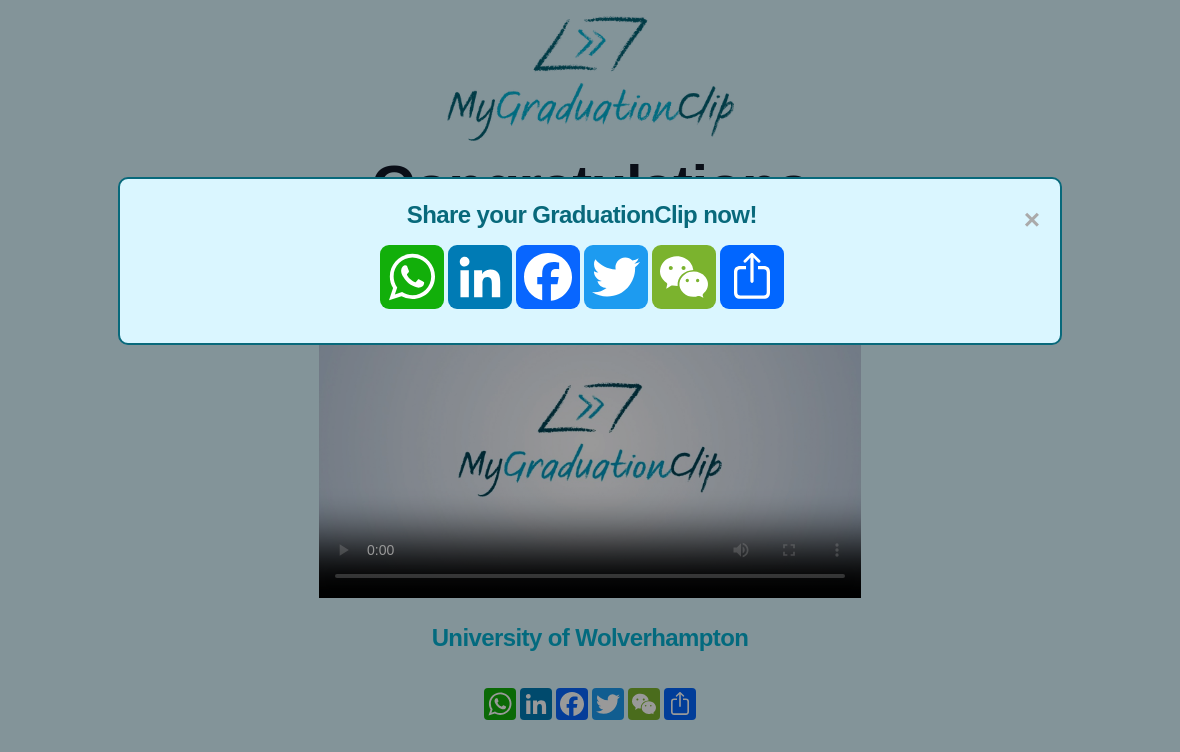 click on "Share" at bounding box center [752, 277] 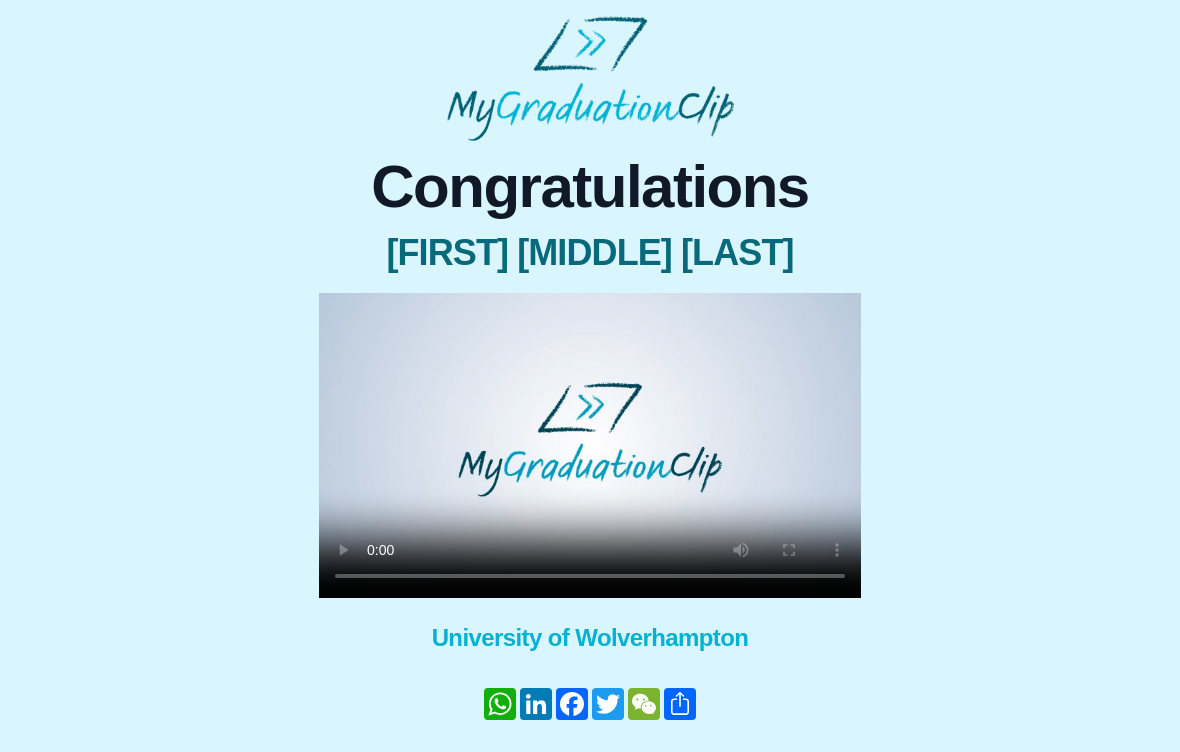 click at bounding box center (590, 445) 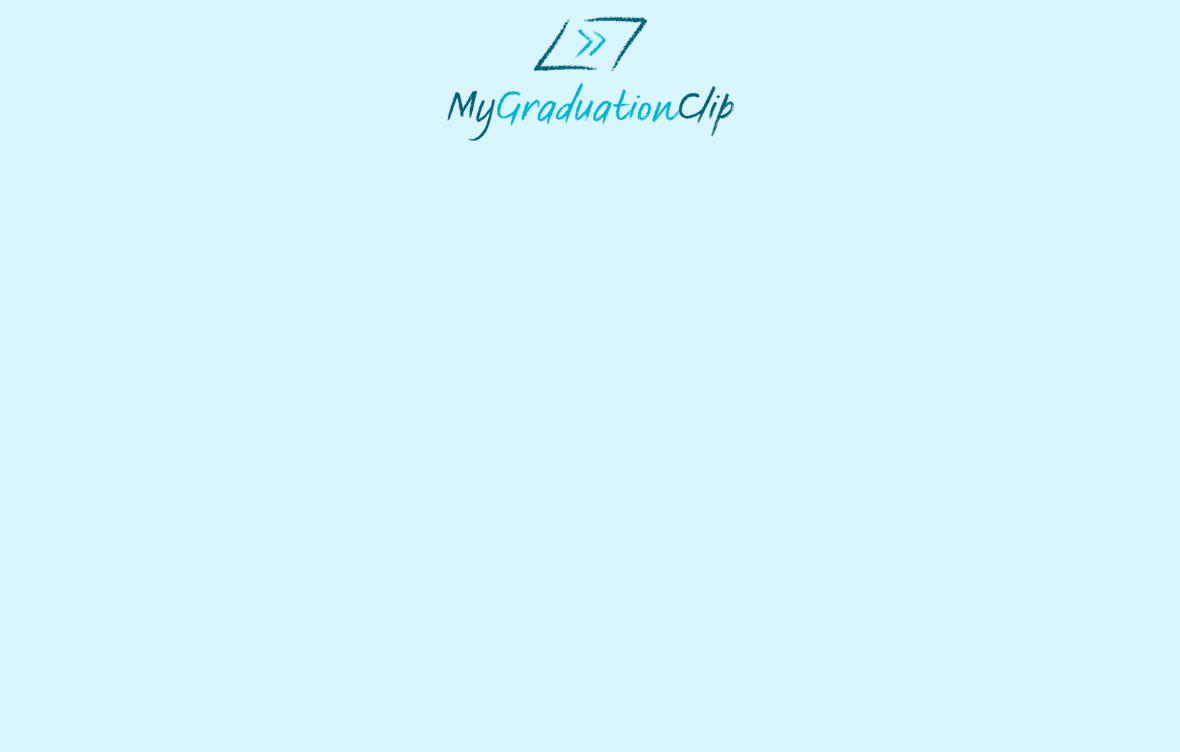 scroll, scrollTop: 0, scrollLeft: 0, axis: both 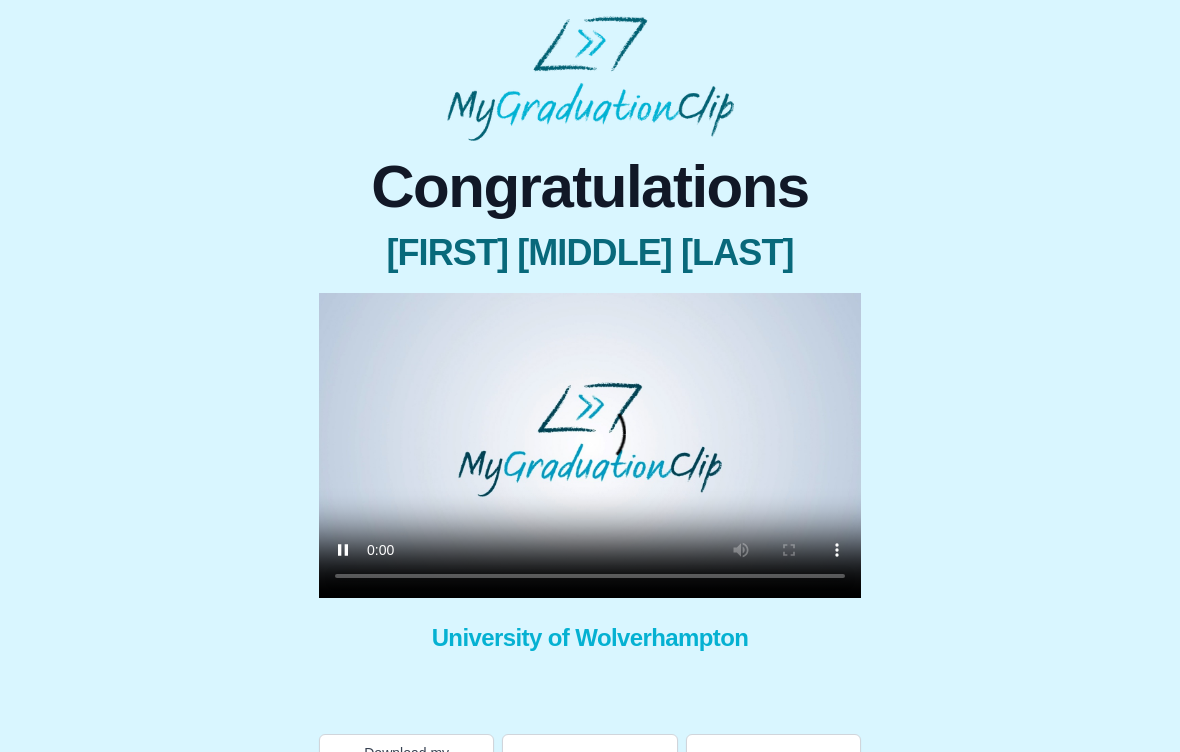 click at bounding box center [590, 445] 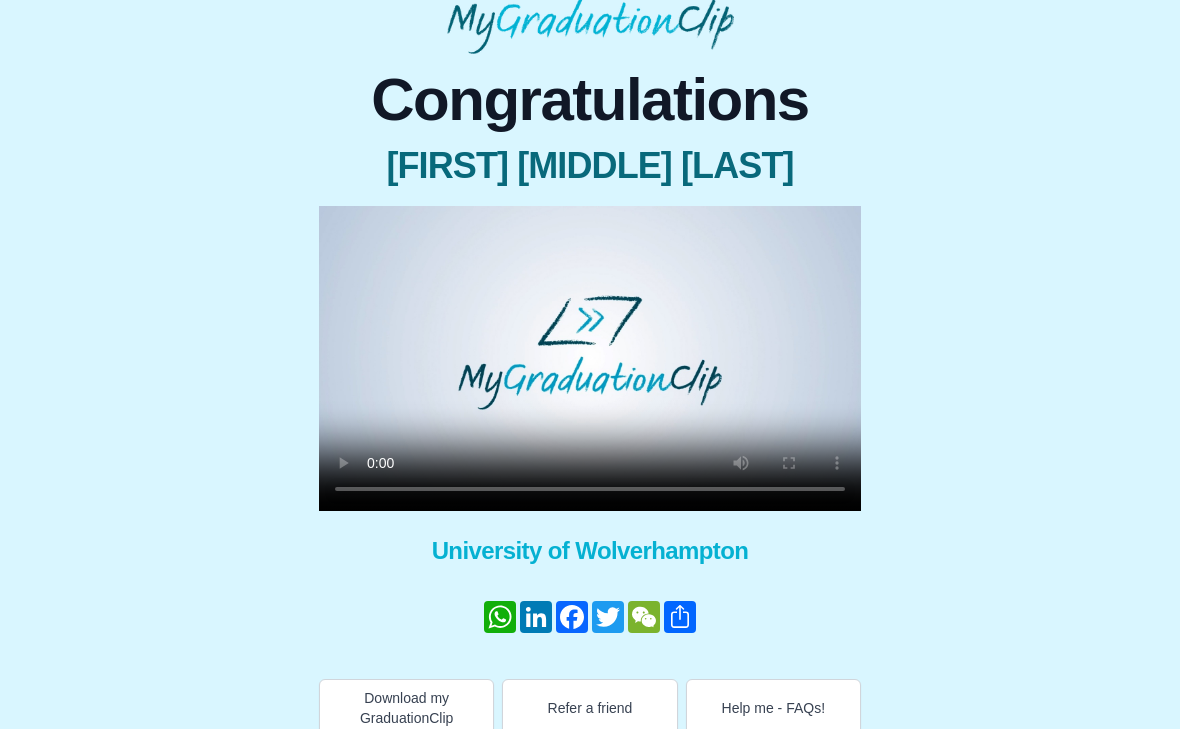 scroll, scrollTop: 63, scrollLeft: 0, axis: vertical 